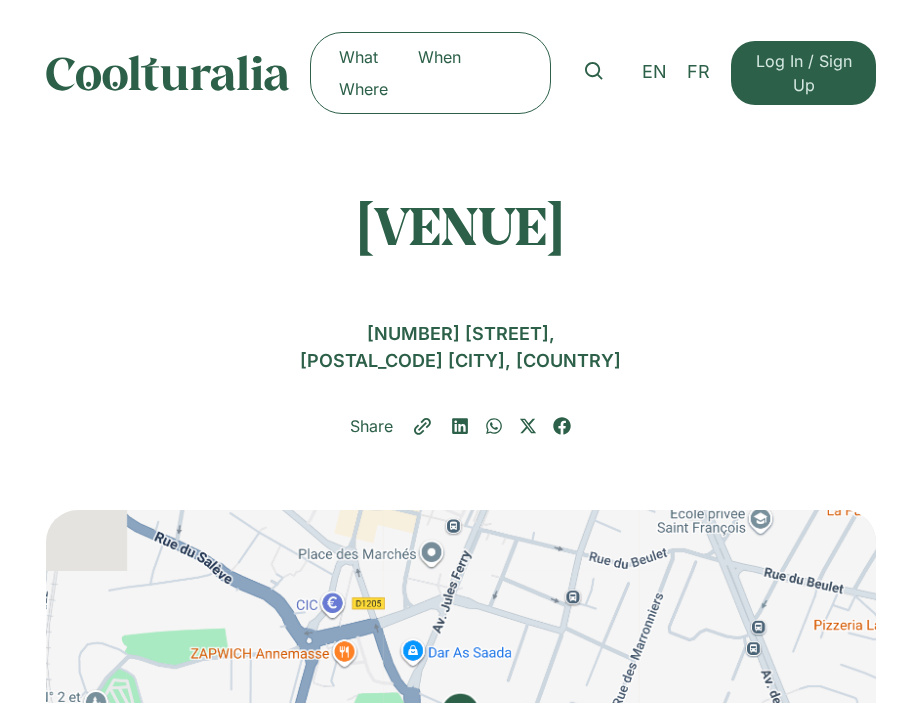 scroll, scrollTop: 0, scrollLeft: 0, axis: both 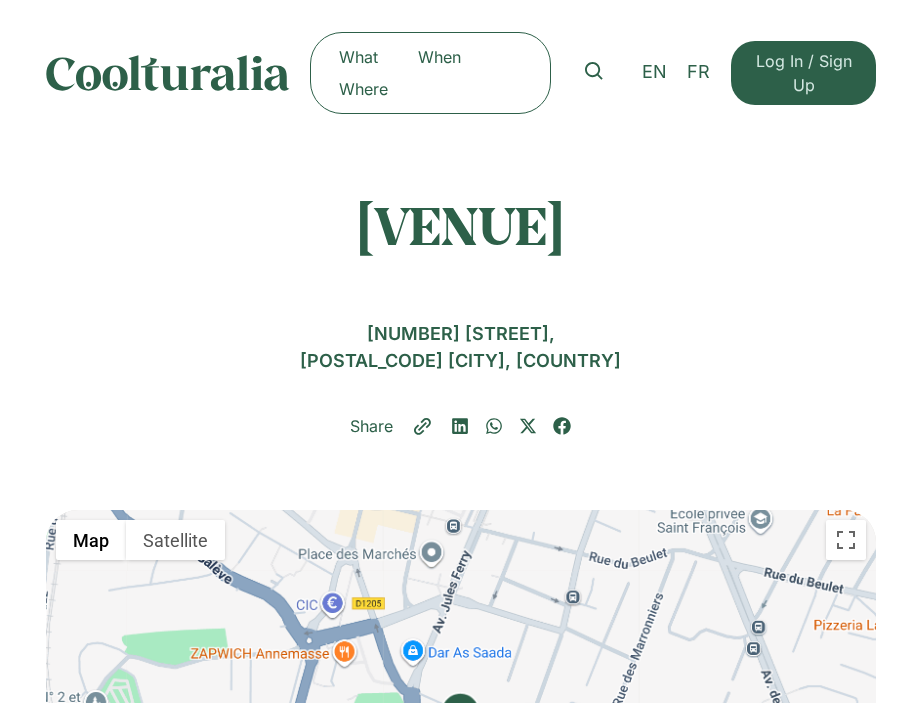 click at bounding box center [168, 73] 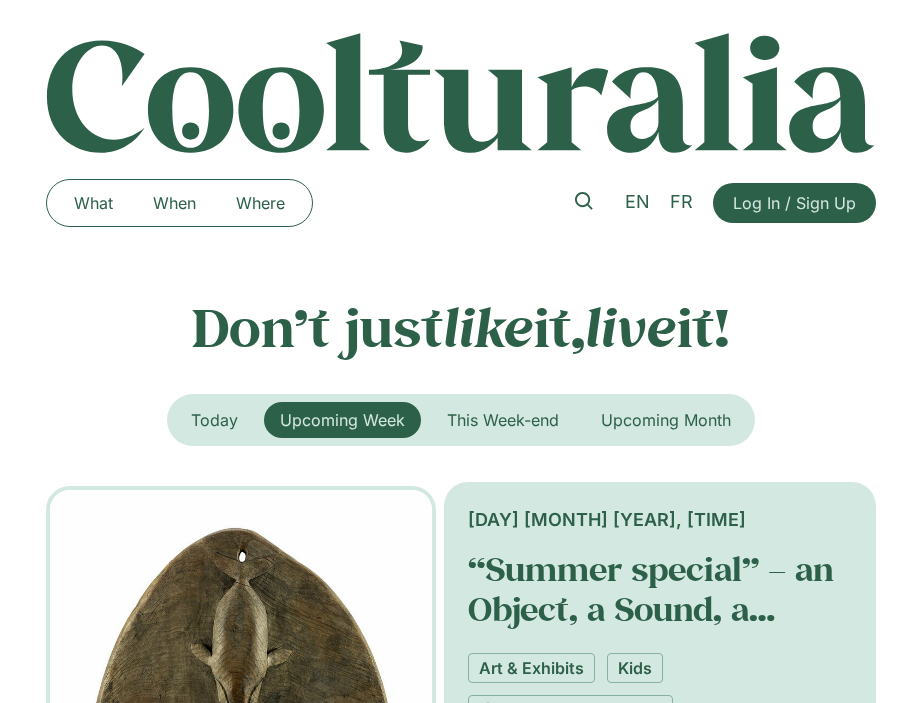 scroll, scrollTop: 0, scrollLeft: 0, axis: both 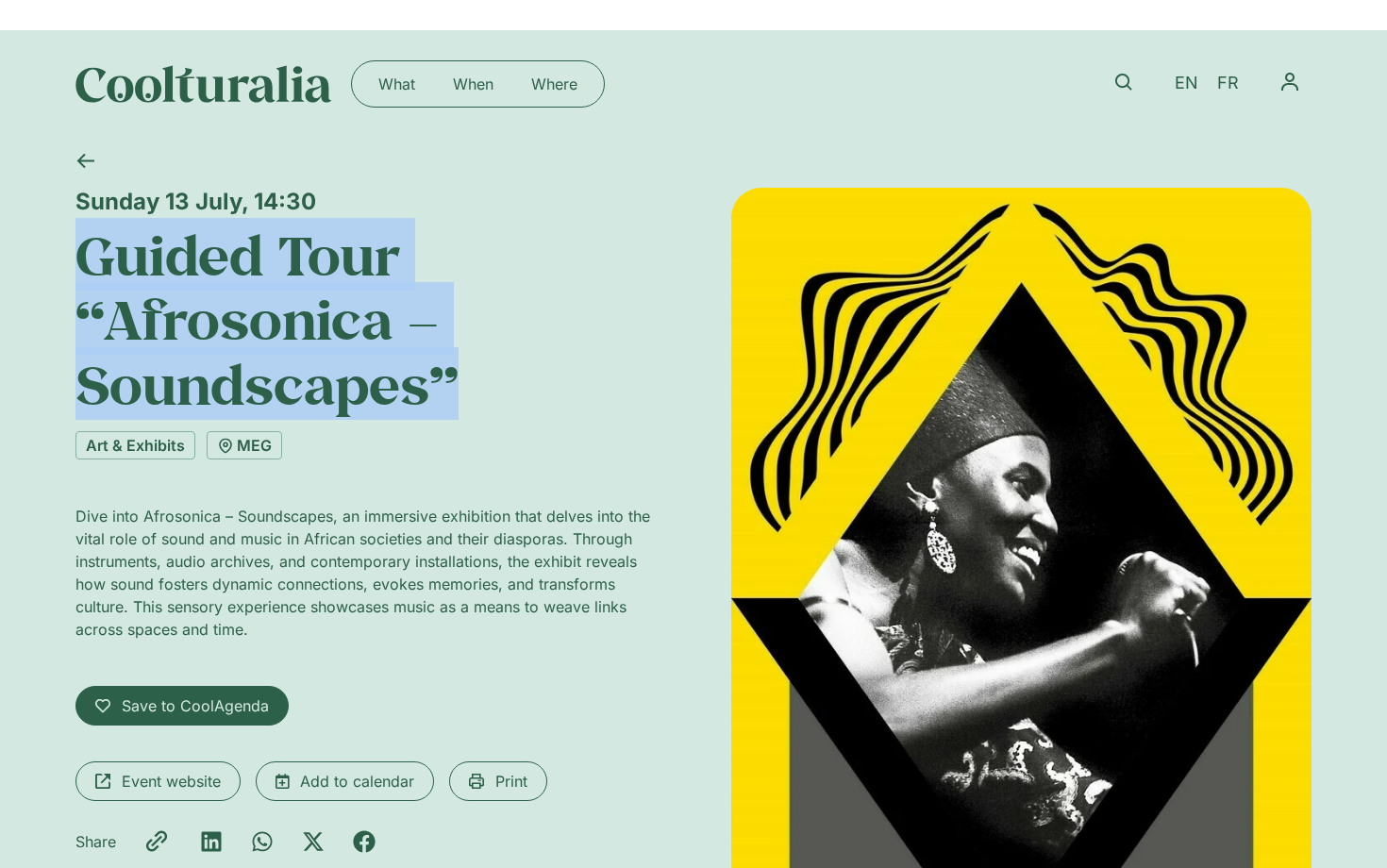 drag, startPoint x: 450, startPoint y: 392, endPoint x: 90, endPoint y: 255, distance: 385.18697 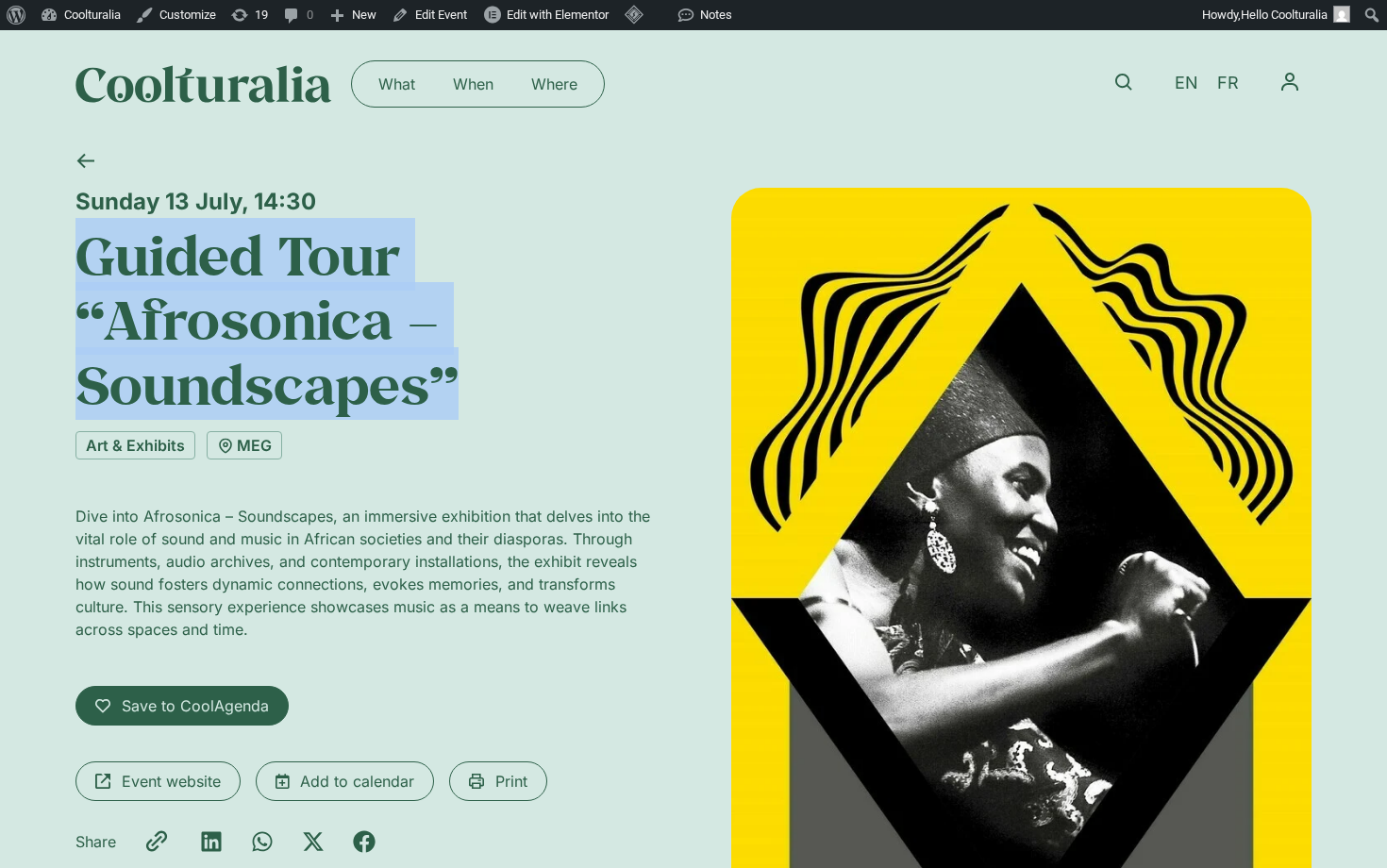 click at bounding box center [204, 84] 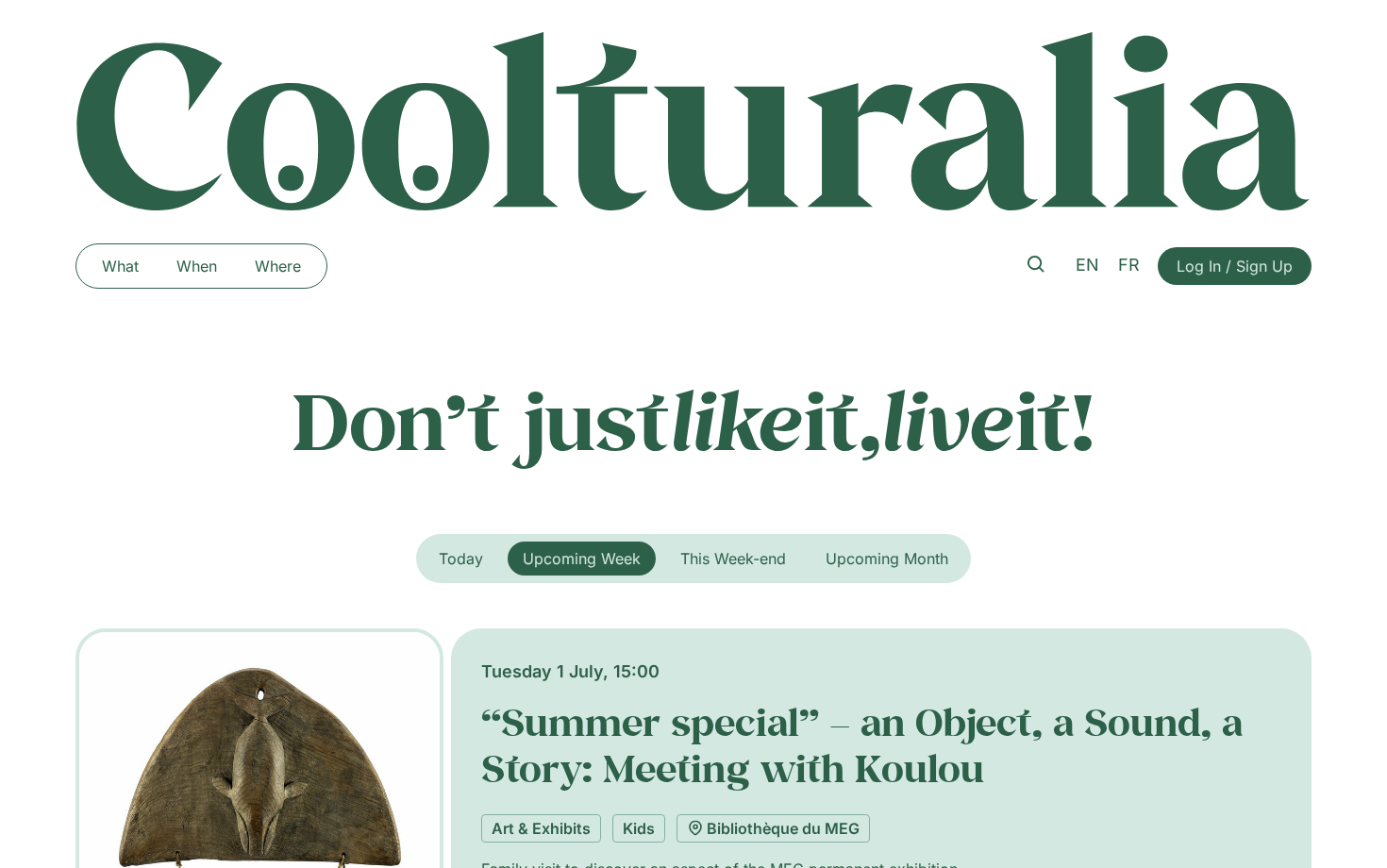 scroll, scrollTop: 0, scrollLeft: 0, axis: both 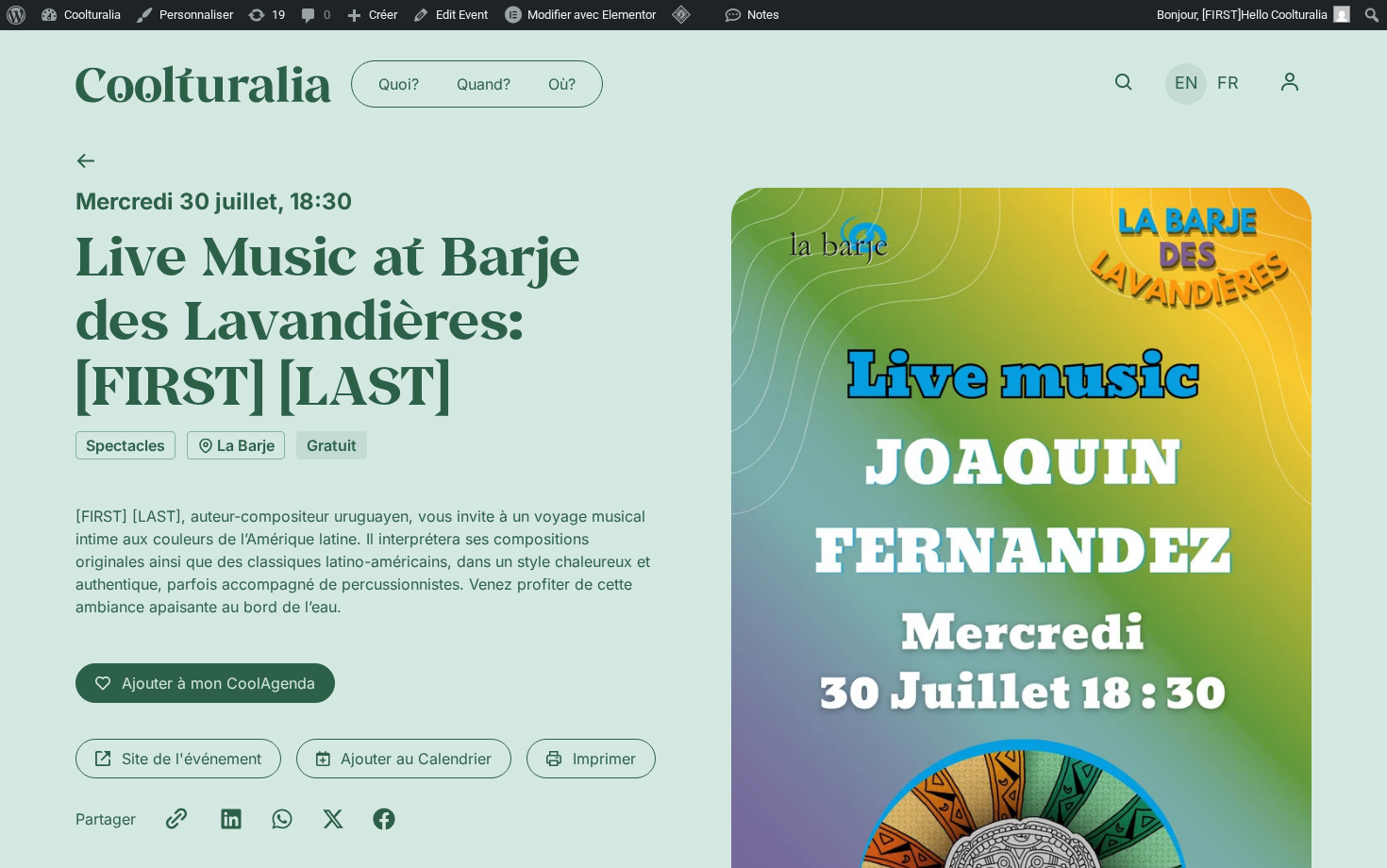 click on "EN" at bounding box center [1186, 83] 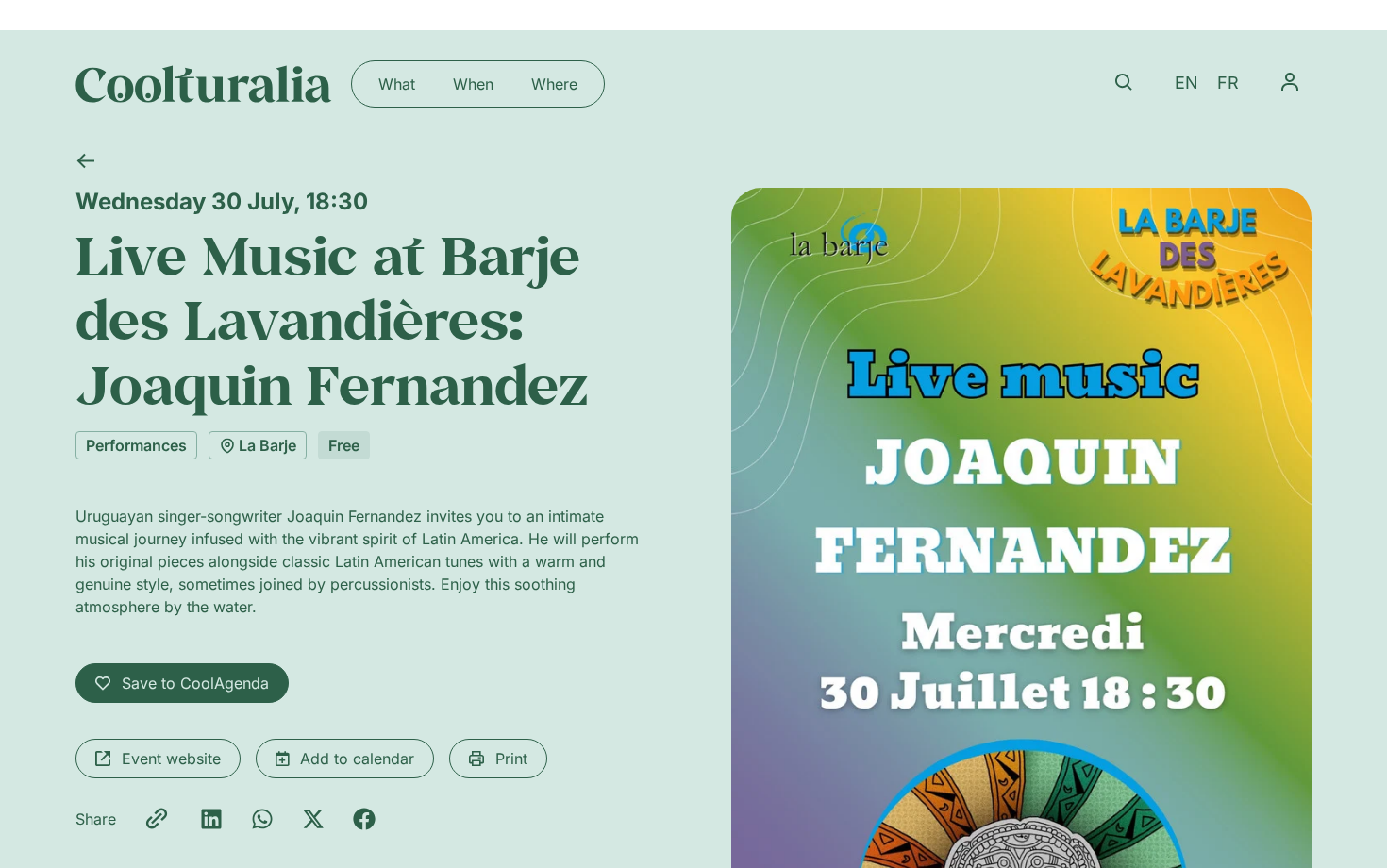 scroll, scrollTop: 0, scrollLeft: 0, axis: both 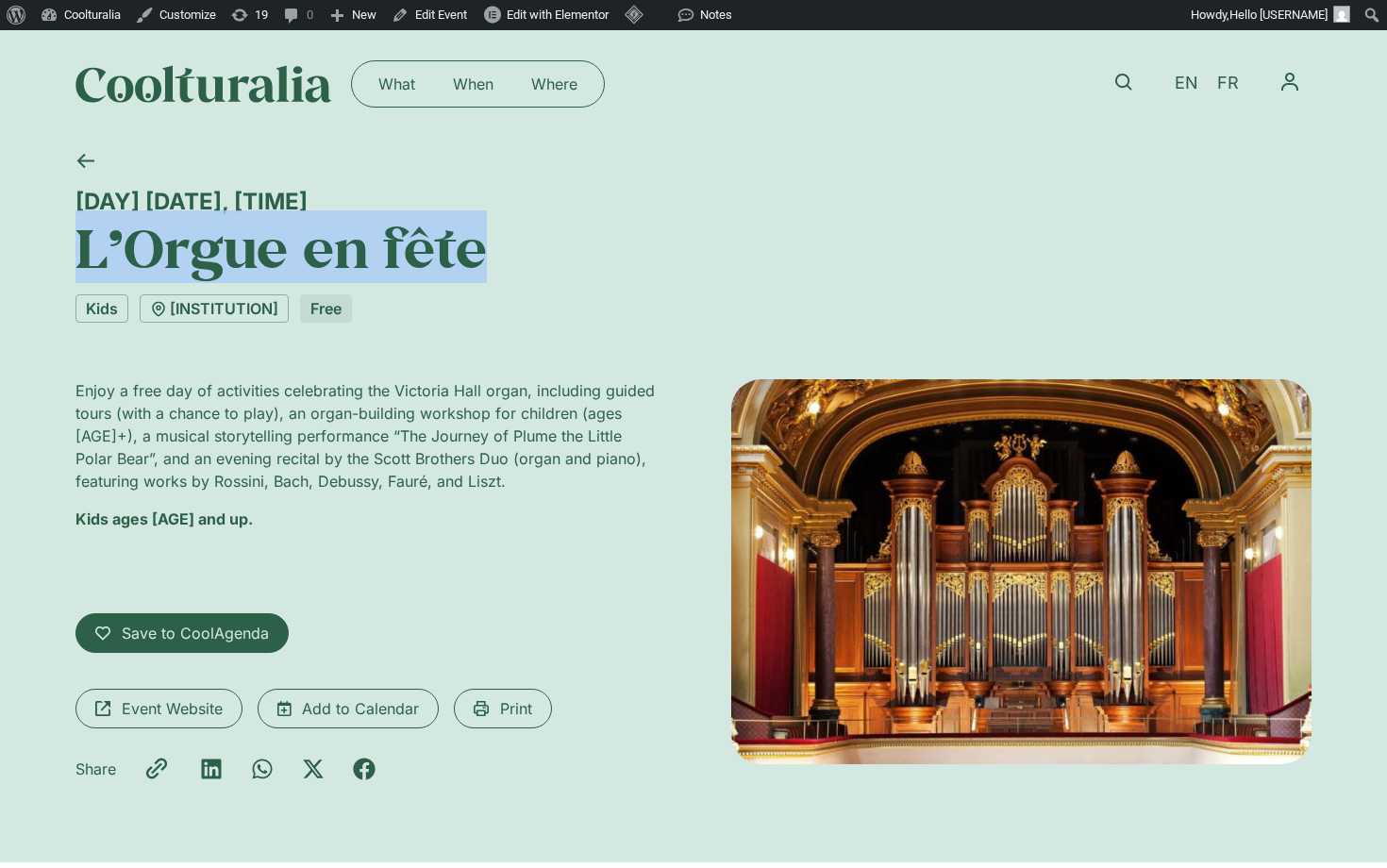 drag, startPoint x: 78, startPoint y: 248, endPoint x: 588, endPoint y: 248, distance: 510 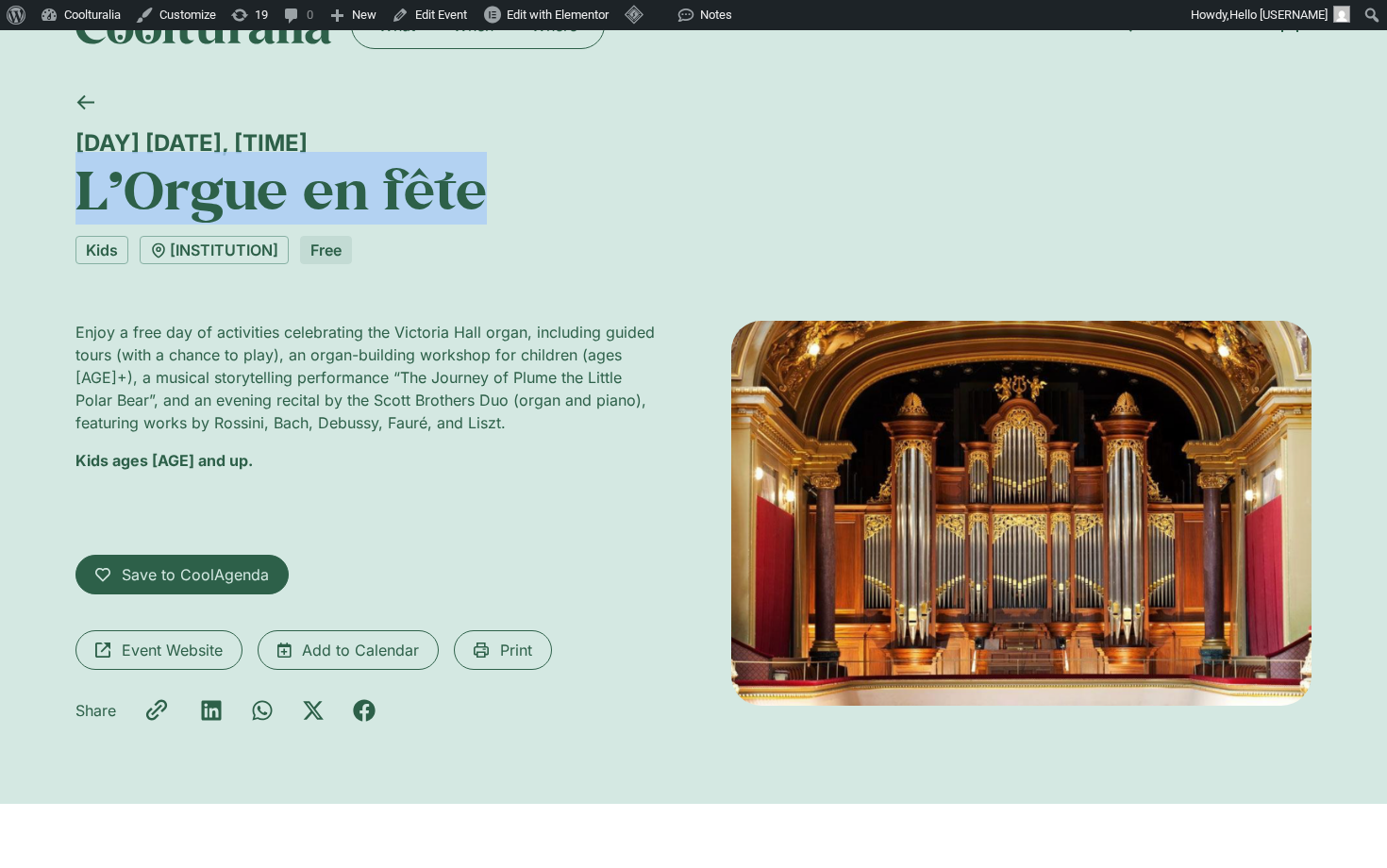 scroll, scrollTop: 67, scrollLeft: 0, axis: vertical 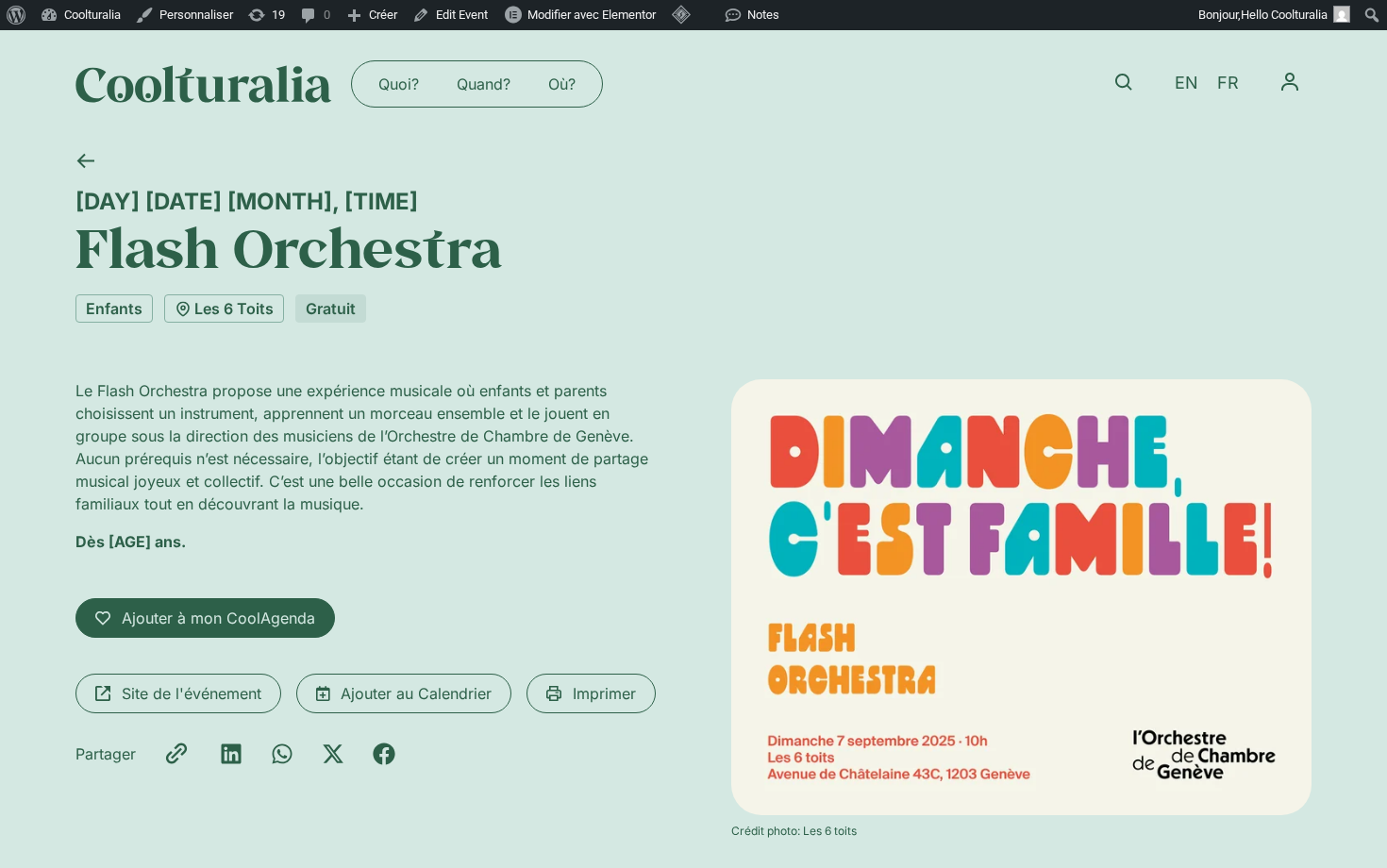 click at bounding box center (204, 84) 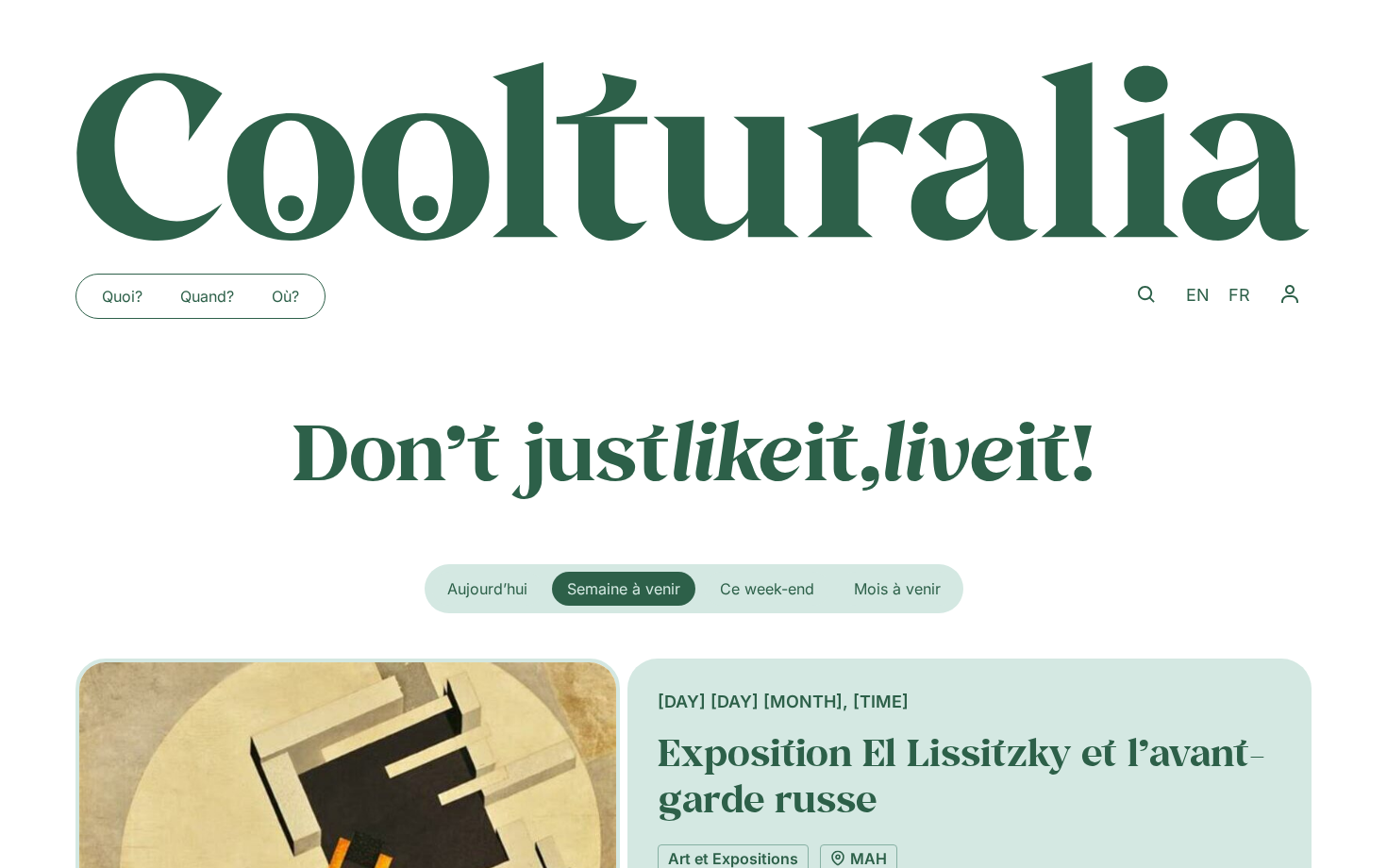 scroll, scrollTop: 0, scrollLeft: 0, axis: both 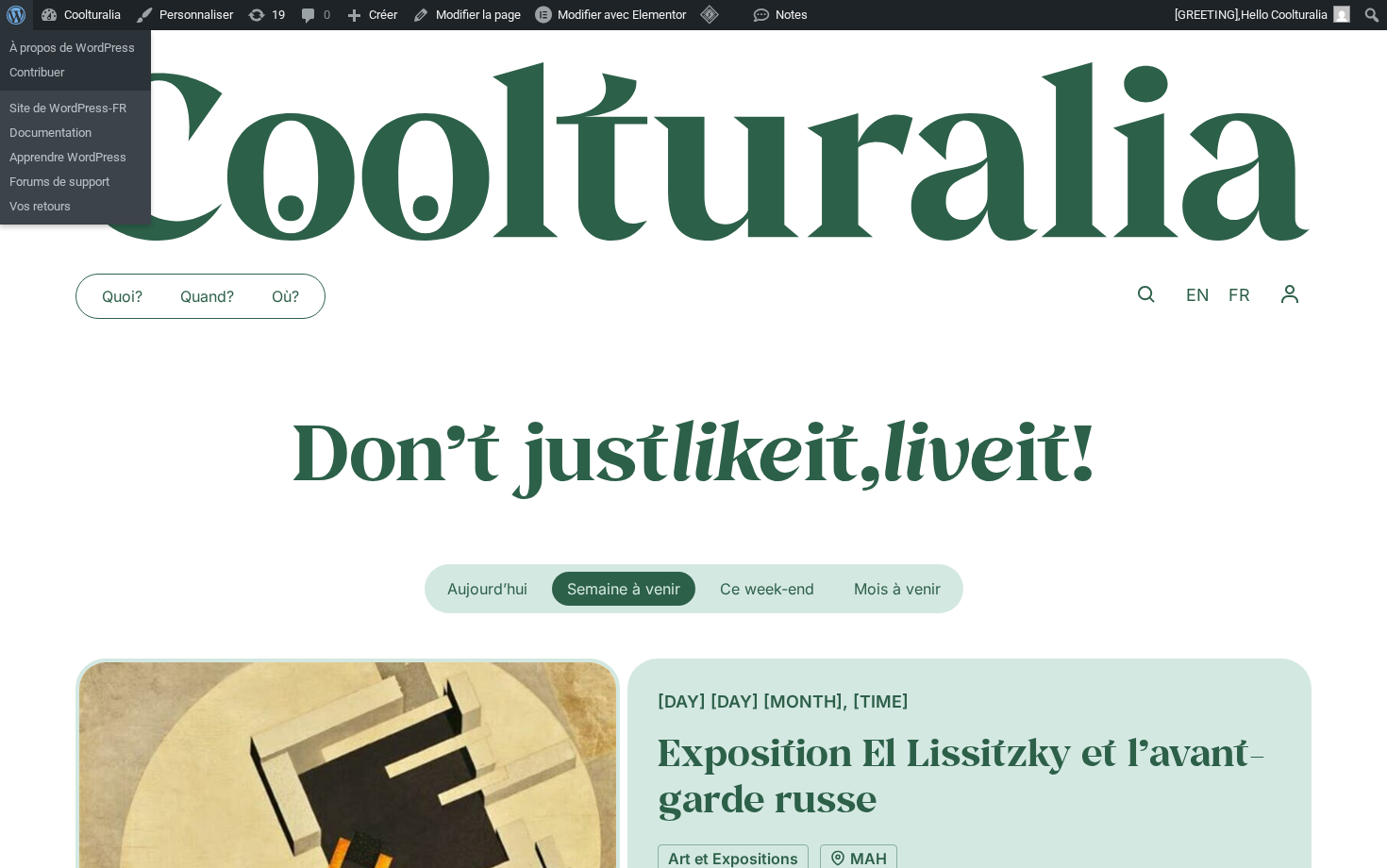 click at bounding box center [13, 13] 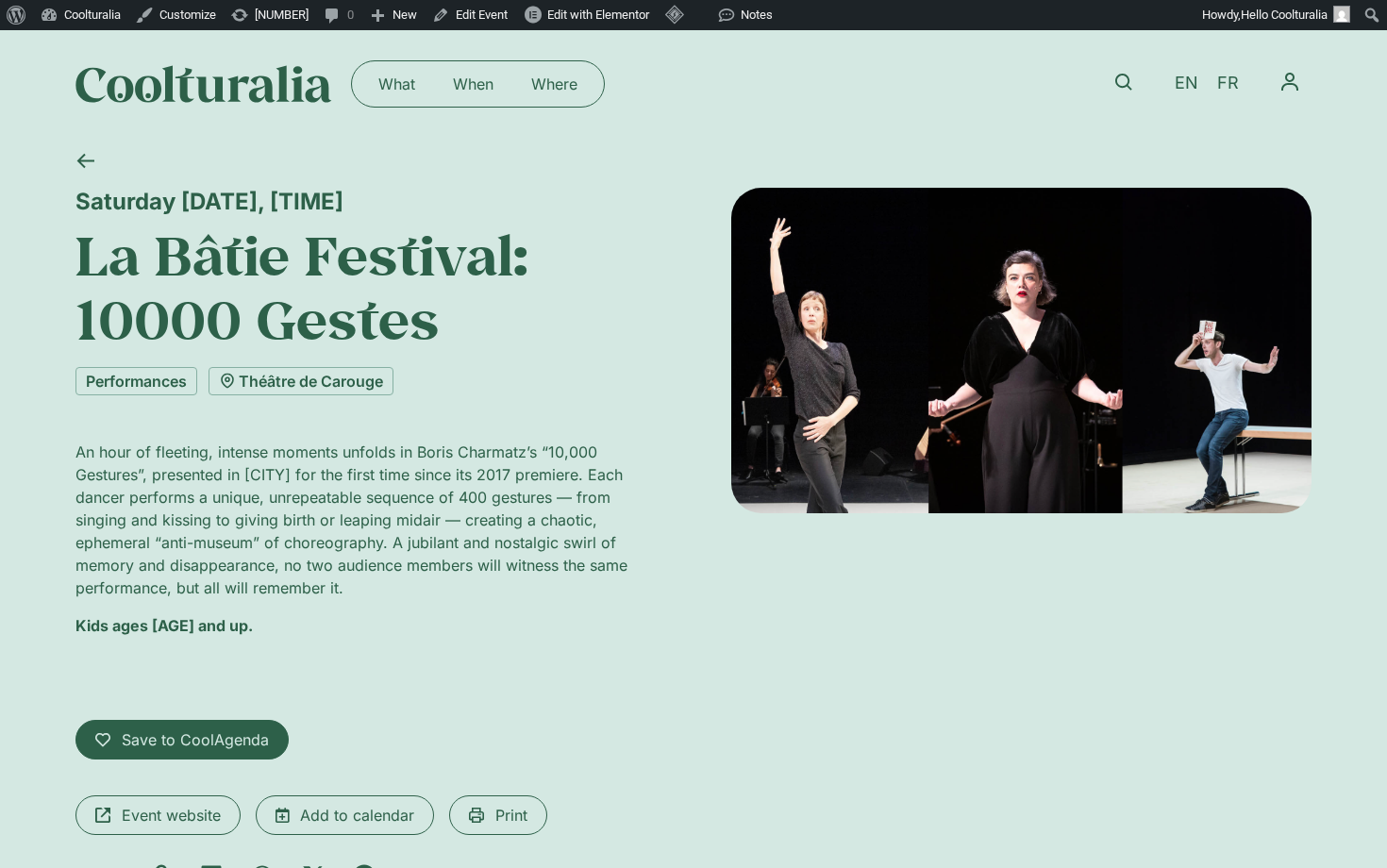 scroll, scrollTop: 0, scrollLeft: 0, axis: both 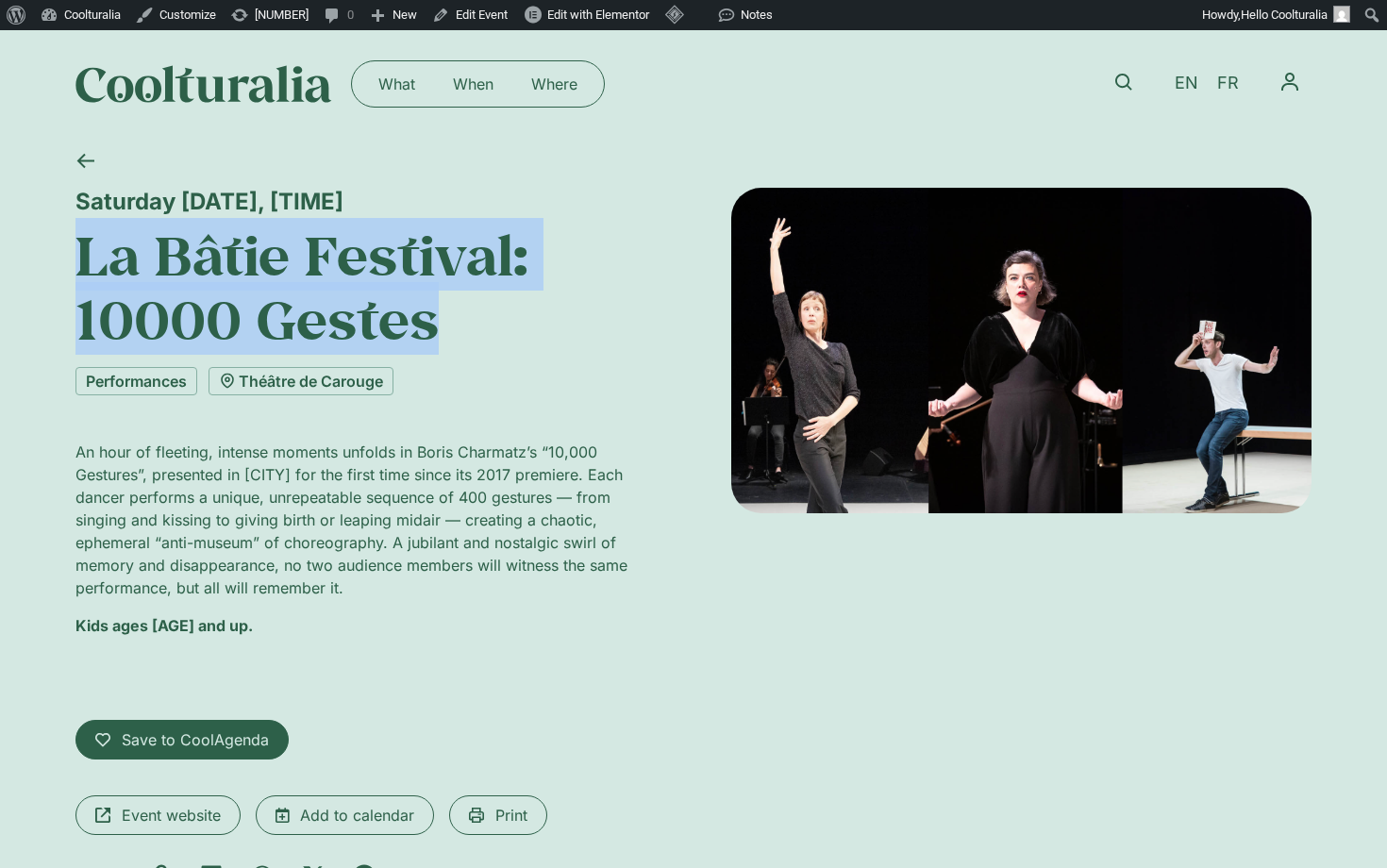 drag, startPoint x: 78, startPoint y: 252, endPoint x: 439, endPoint y: 310, distance: 365.62959 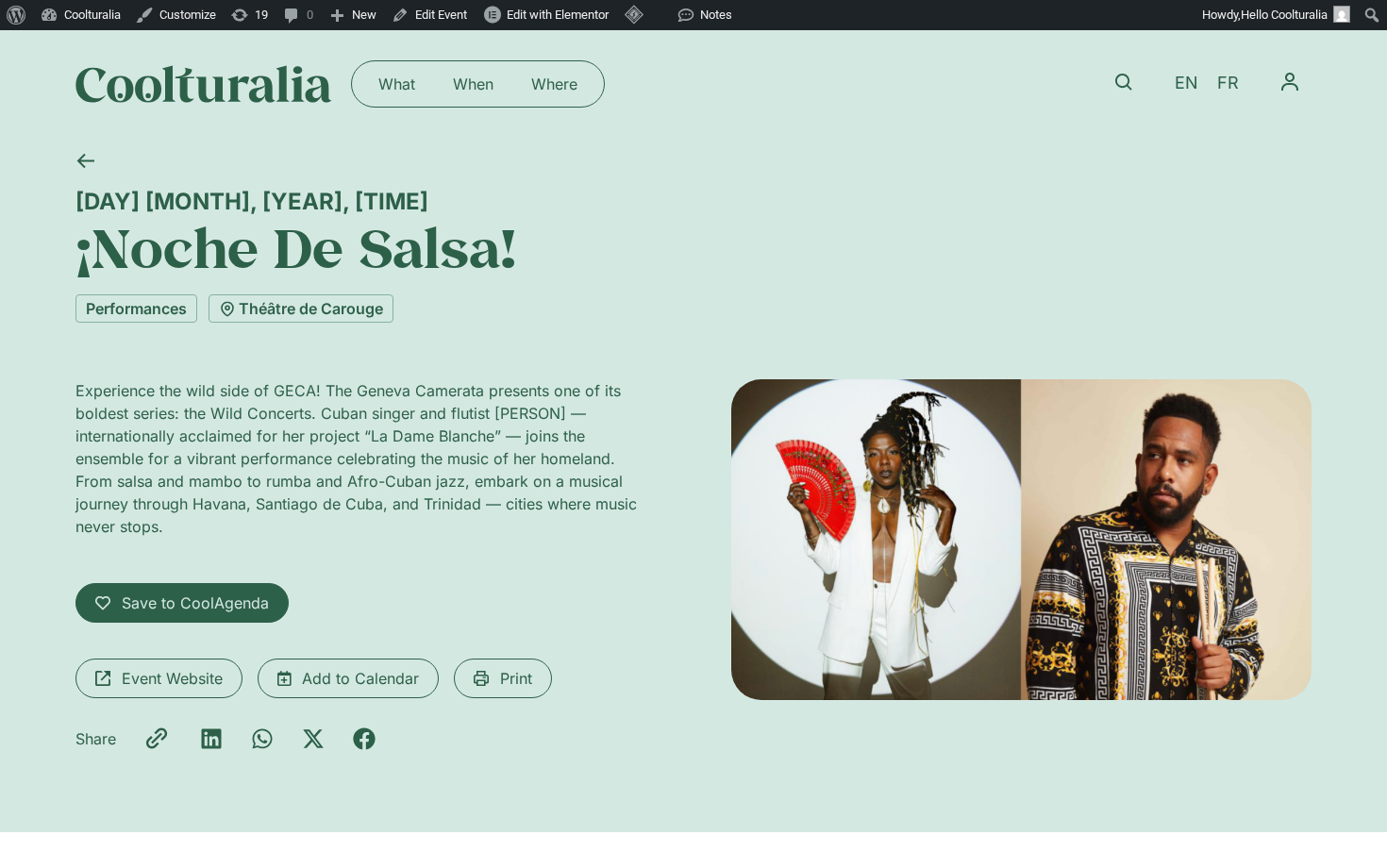 scroll, scrollTop: 0, scrollLeft: 0, axis: both 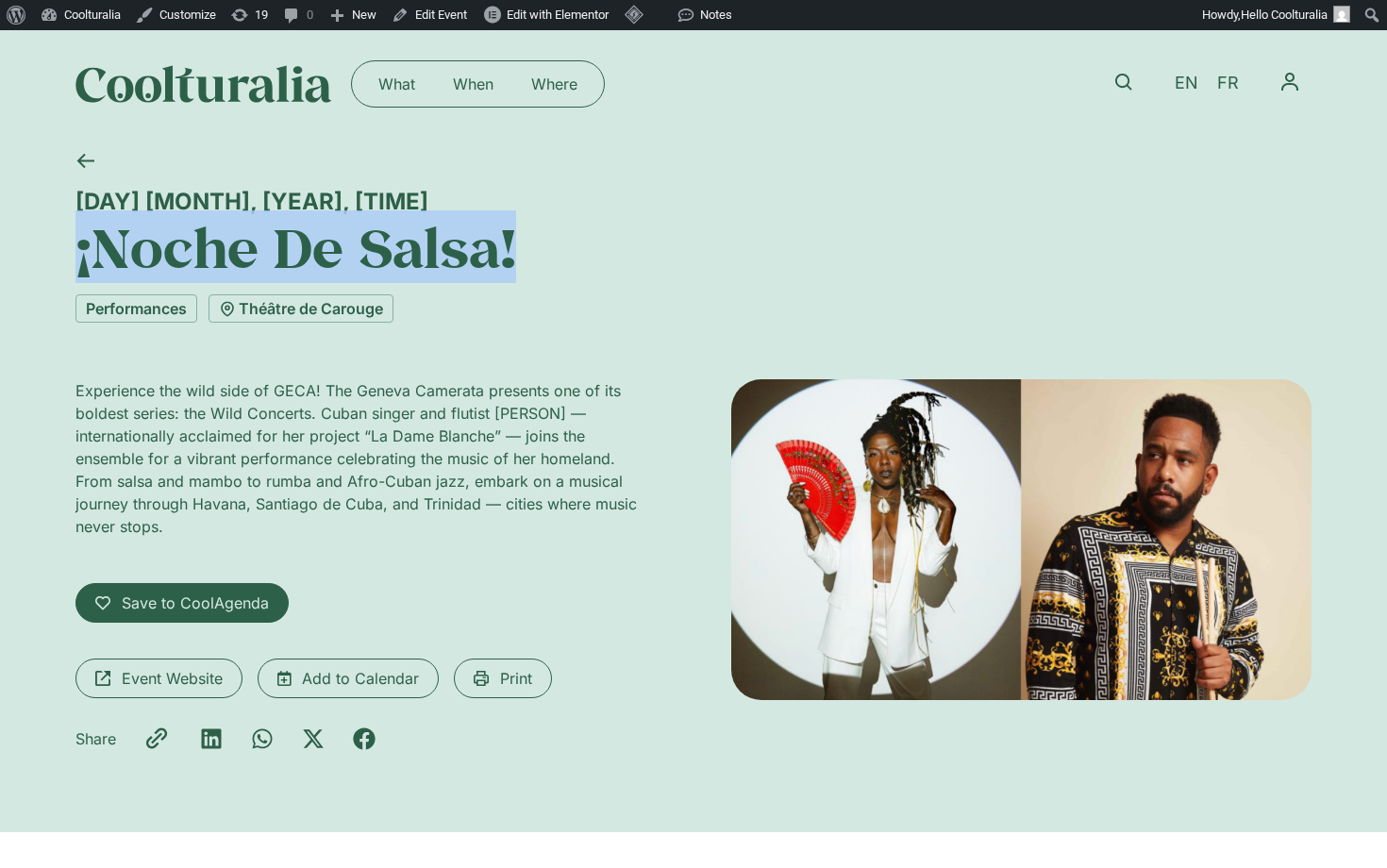 drag, startPoint x: 82, startPoint y: 249, endPoint x: 589, endPoint y: 249, distance: 507 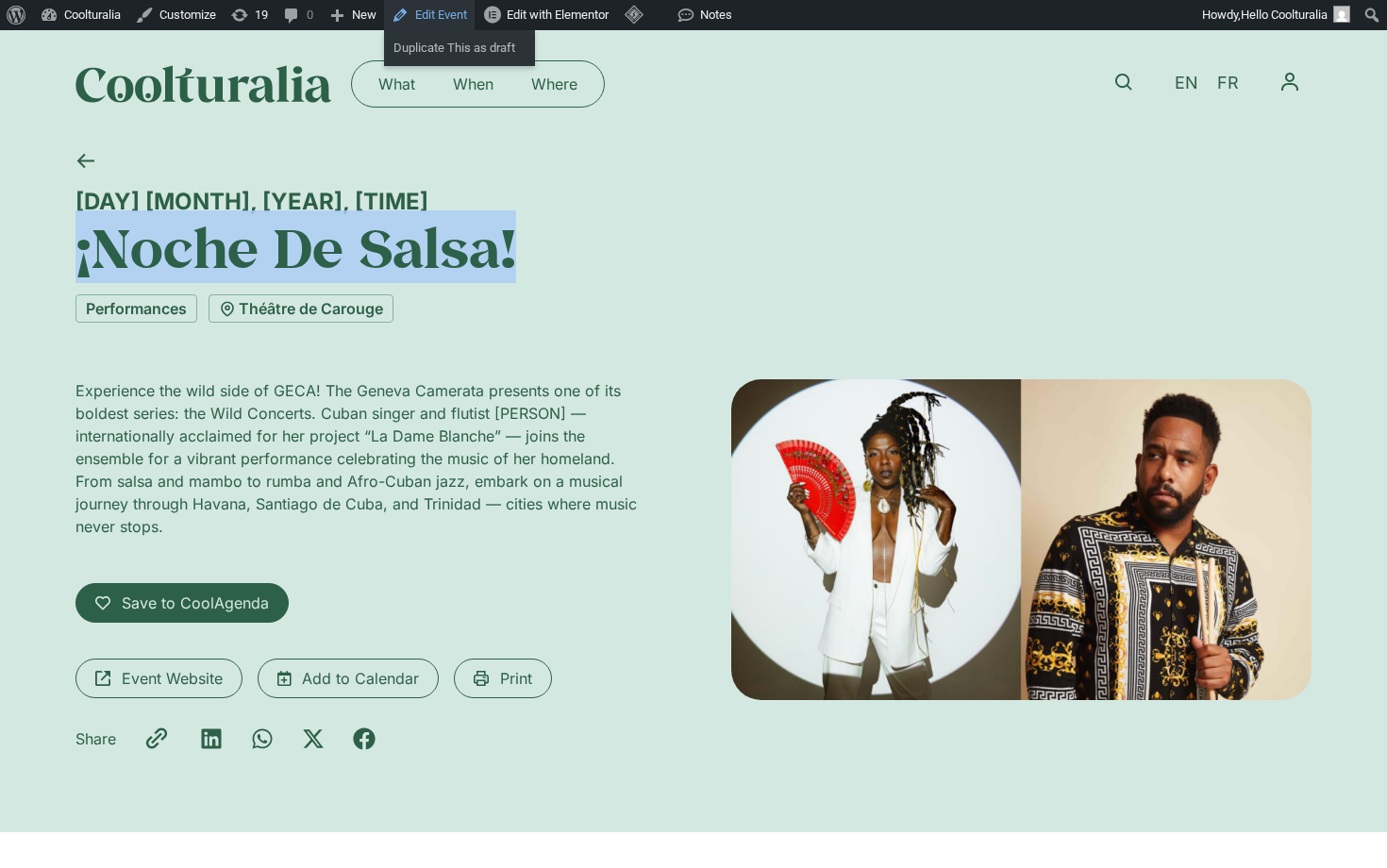 click on "Edit Event" at bounding box center (429, 15) 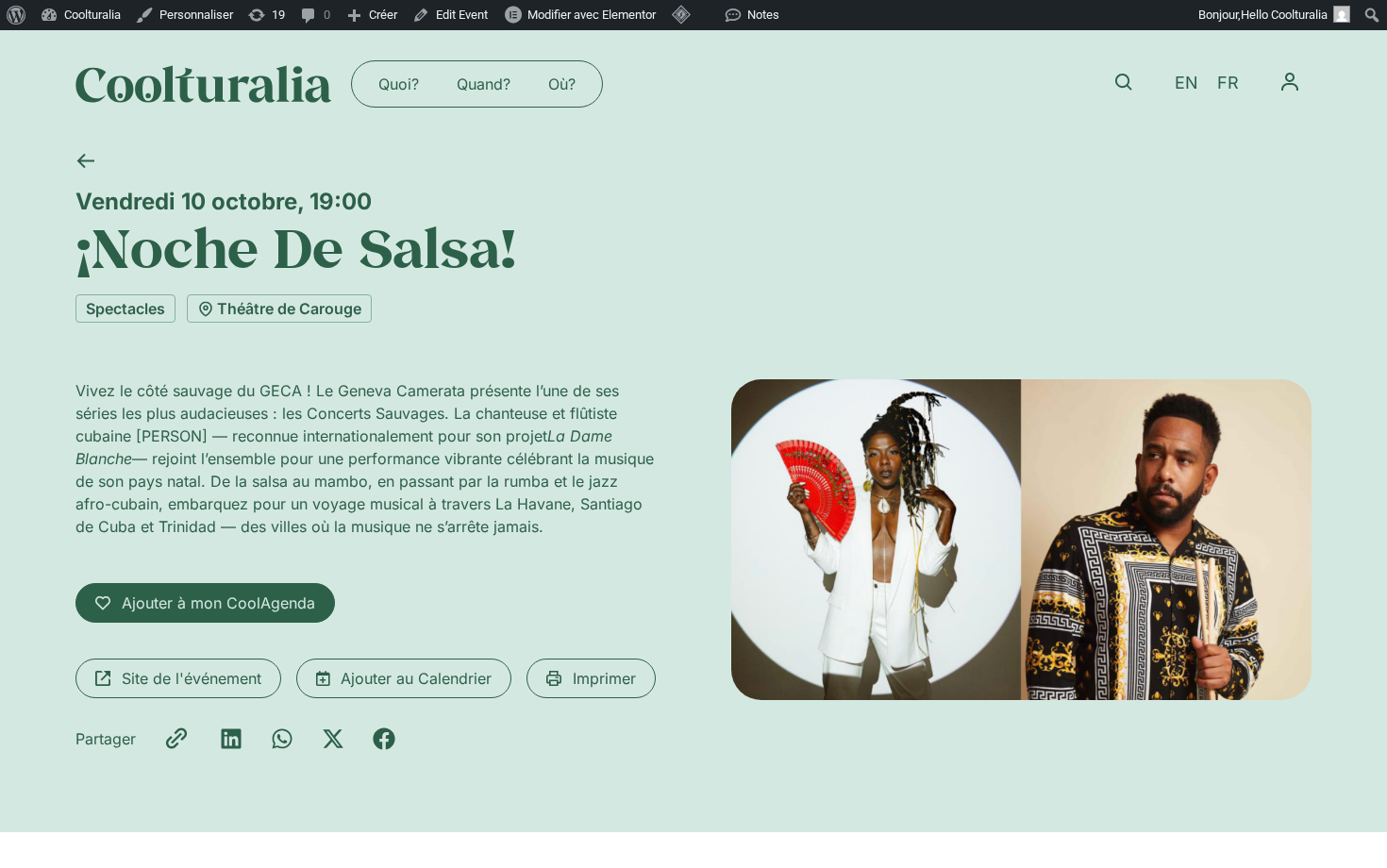 scroll, scrollTop: 0, scrollLeft: 0, axis: both 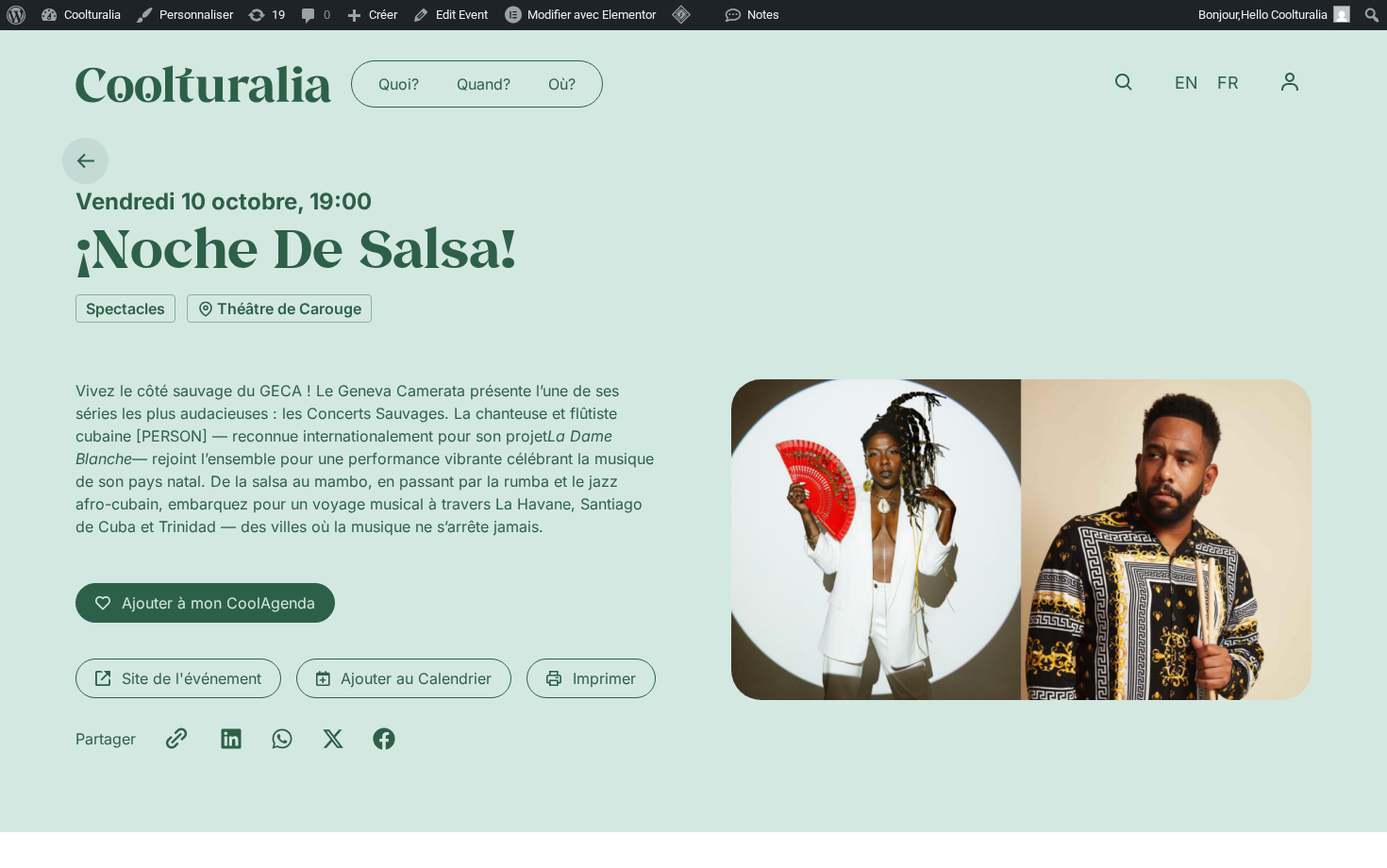 click at bounding box center [85, 160] 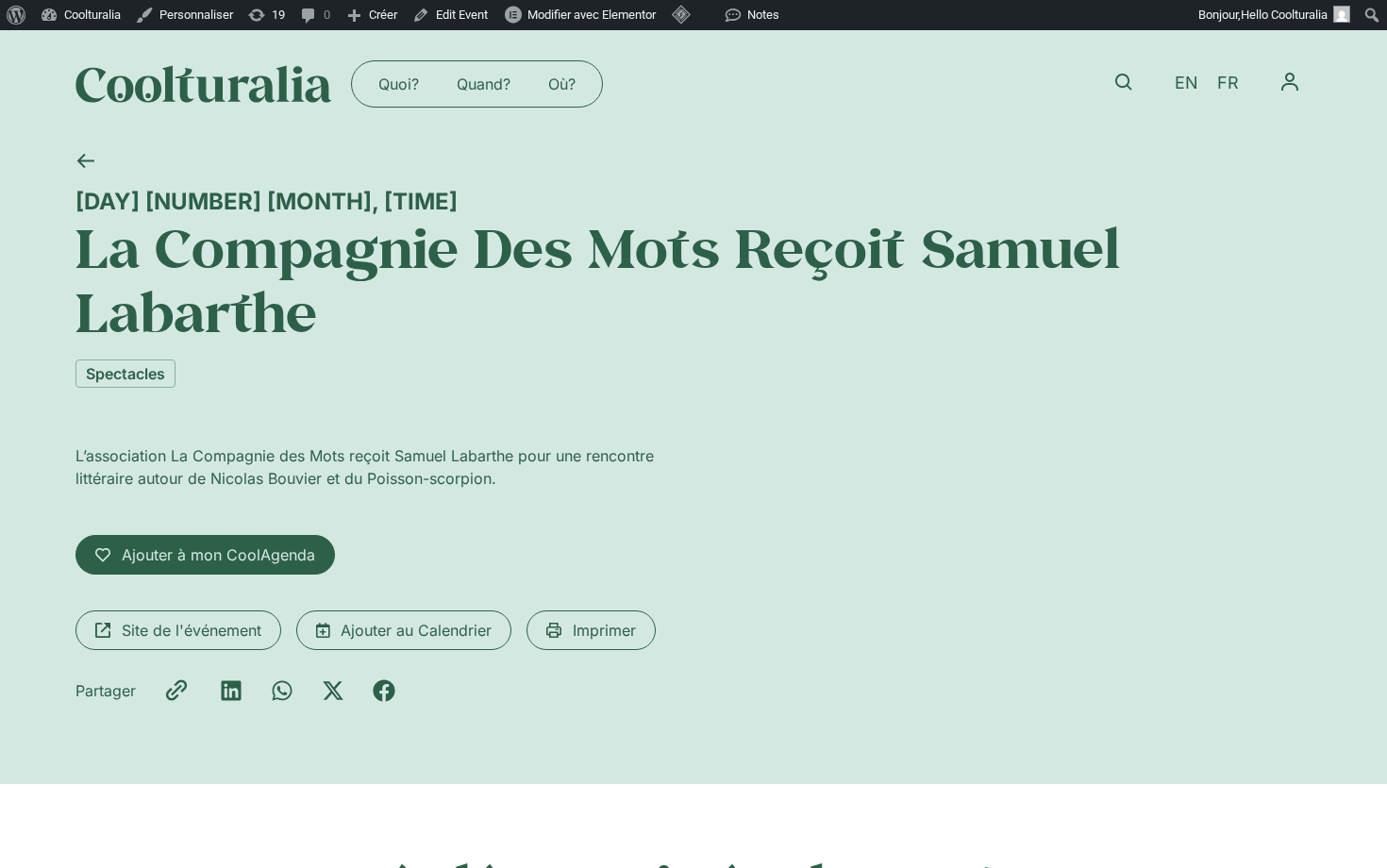scroll, scrollTop: 0, scrollLeft: 0, axis: both 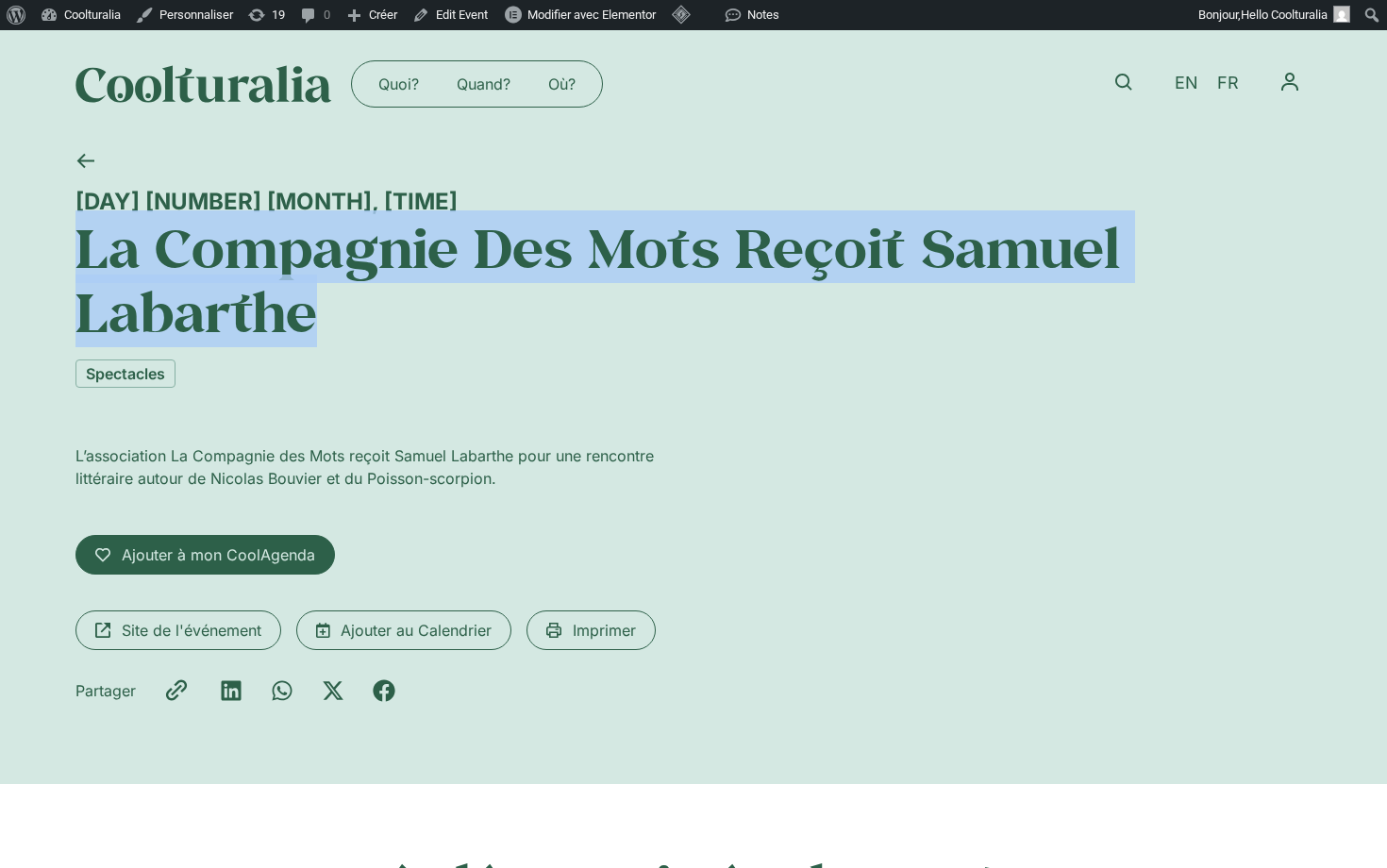 drag, startPoint x: 349, startPoint y: 330, endPoint x: 89, endPoint y: 236, distance: 276.4706 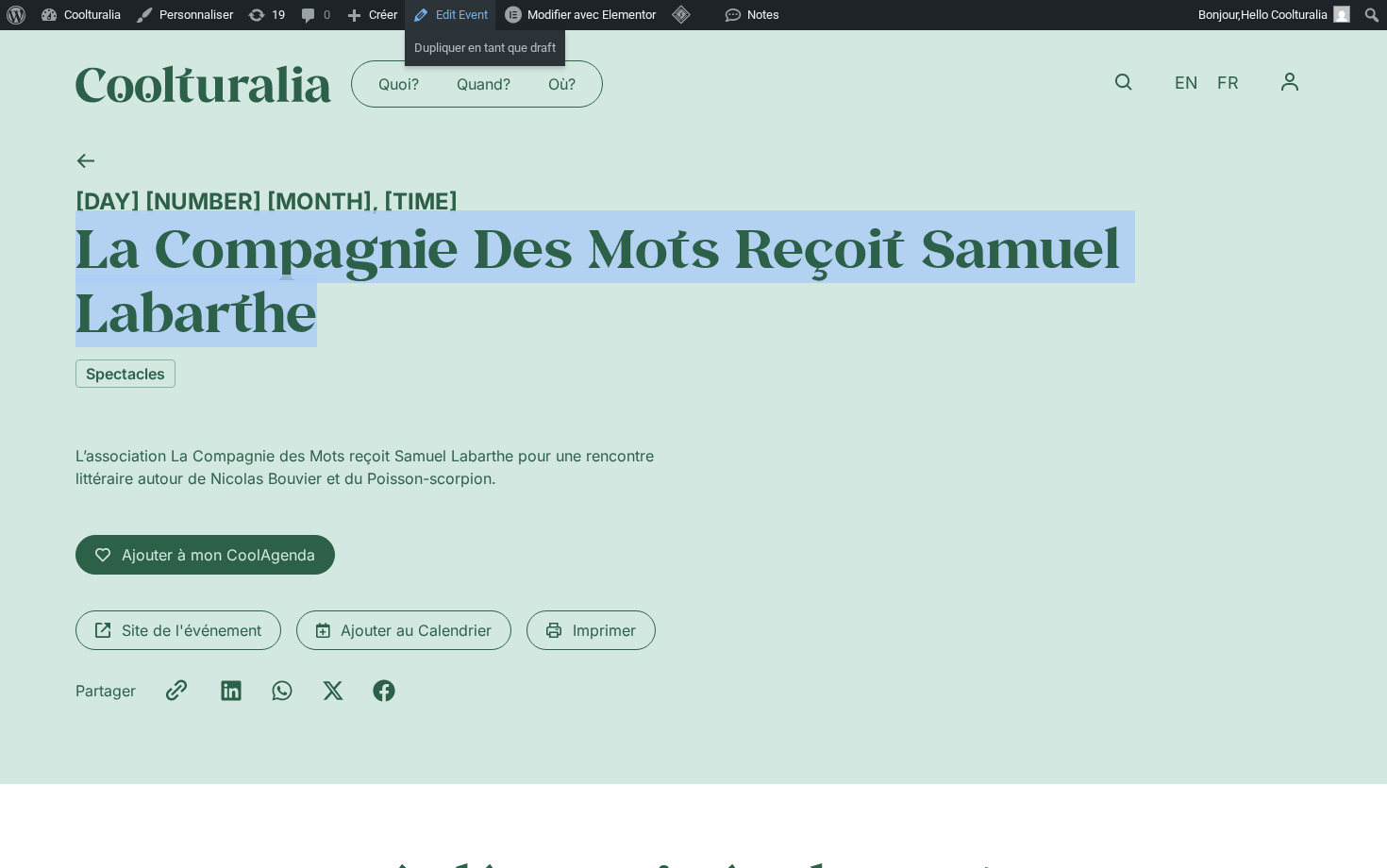 click on "Edit Event" at bounding box center [450, 15] 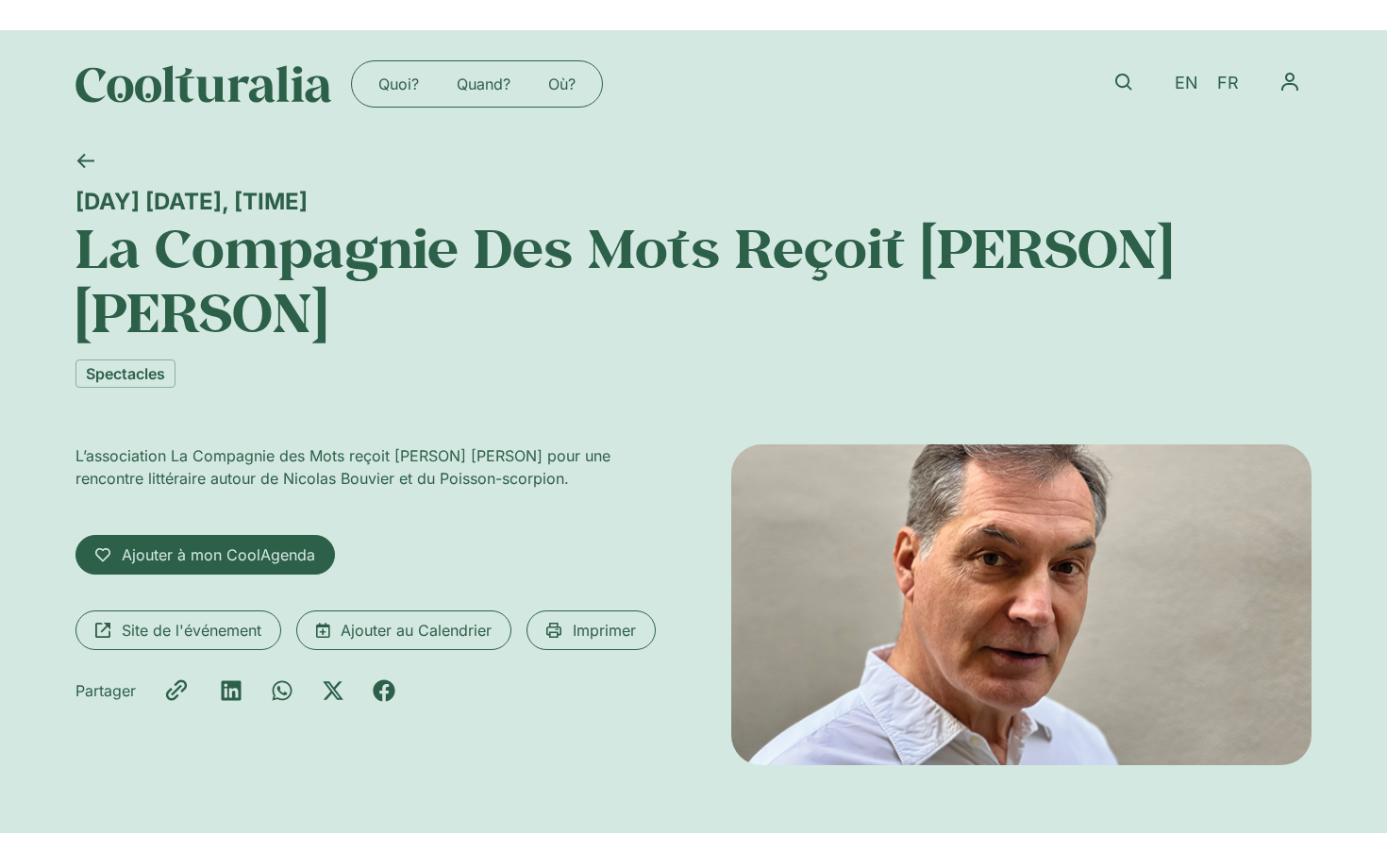 scroll, scrollTop: 0, scrollLeft: 0, axis: both 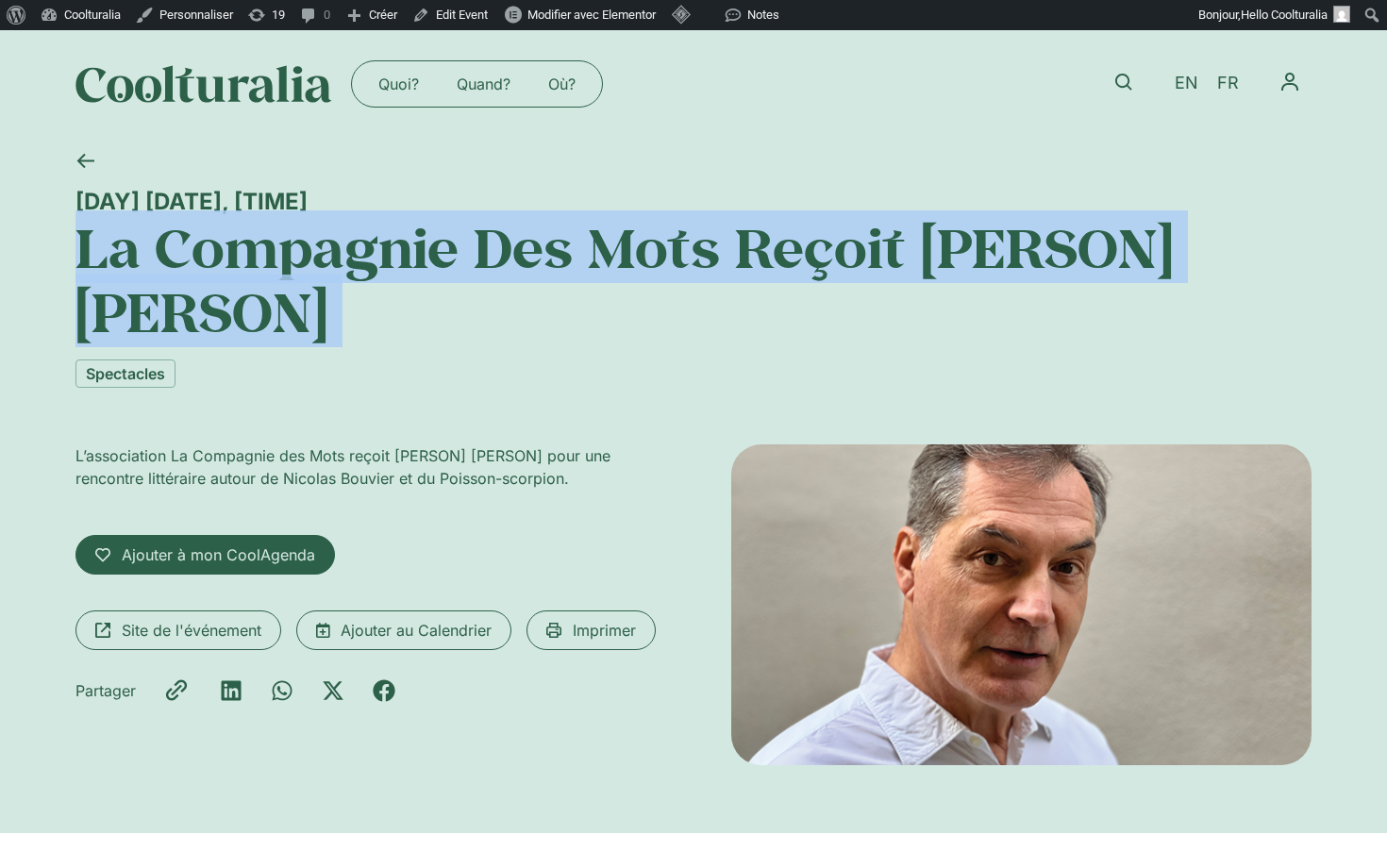 drag, startPoint x: 89, startPoint y: 249, endPoint x: 396, endPoint y: 357, distance: 325.4428 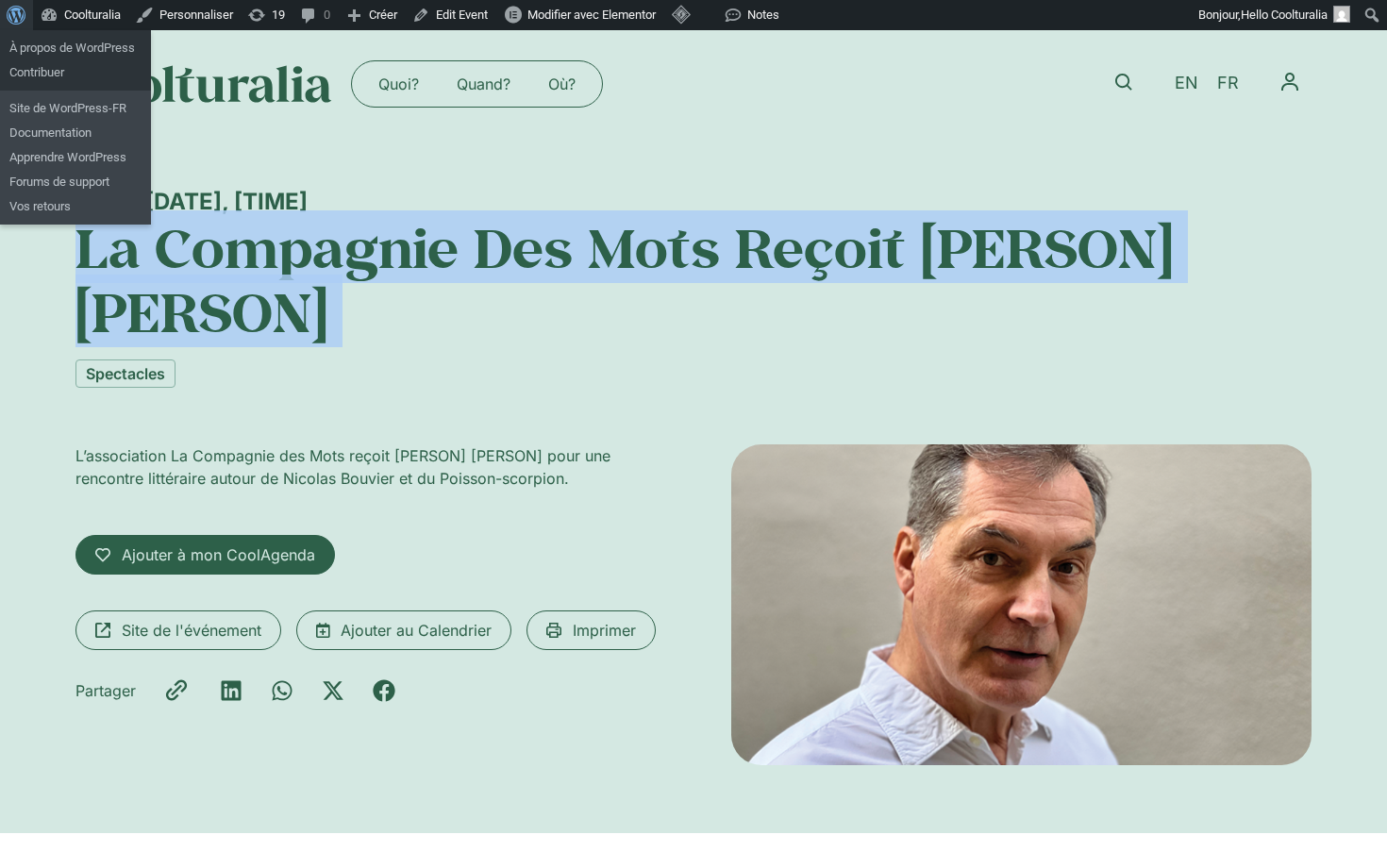 click at bounding box center [13, 13] 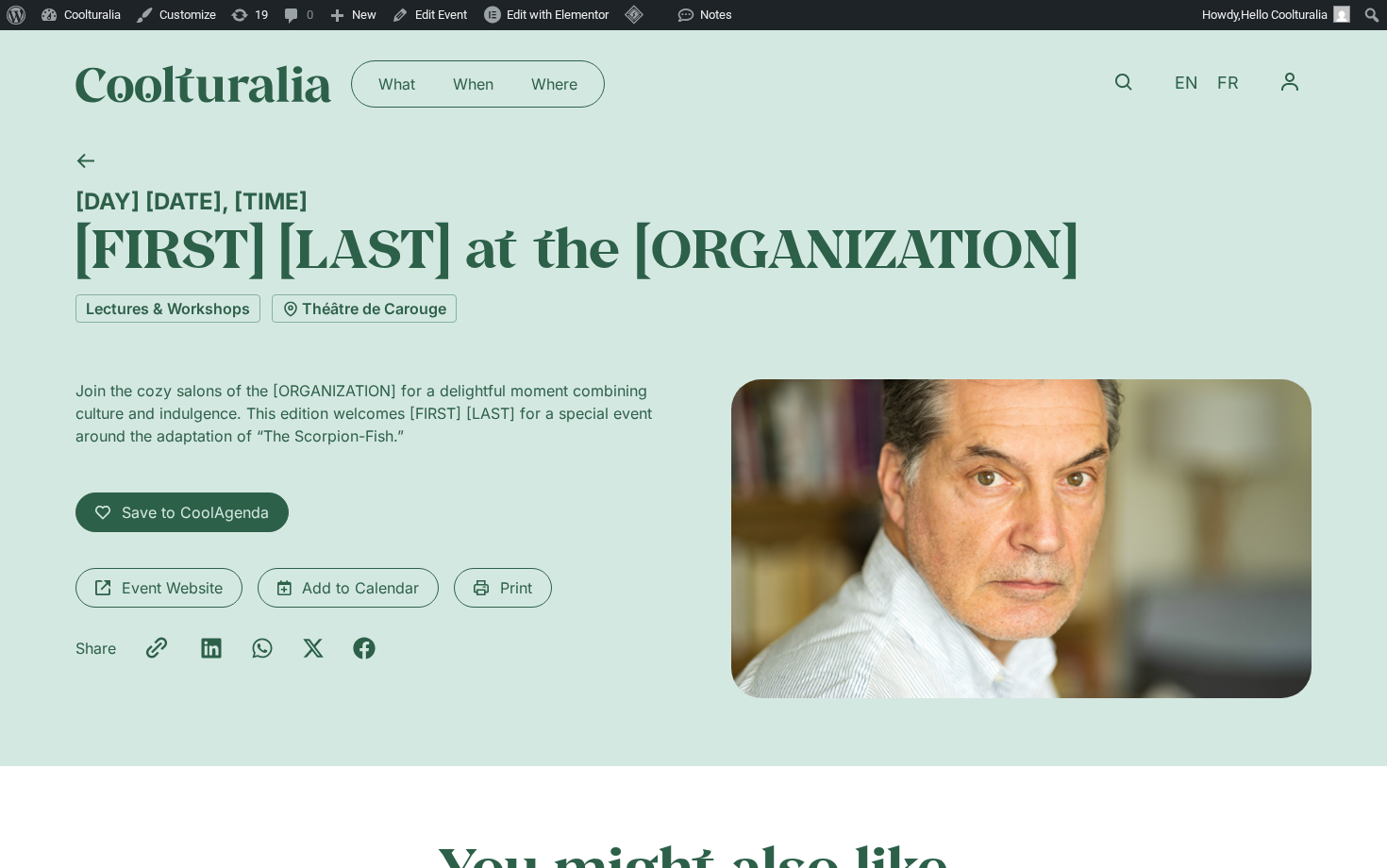 scroll, scrollTop: 0, scrollLeft: 0, axis: both 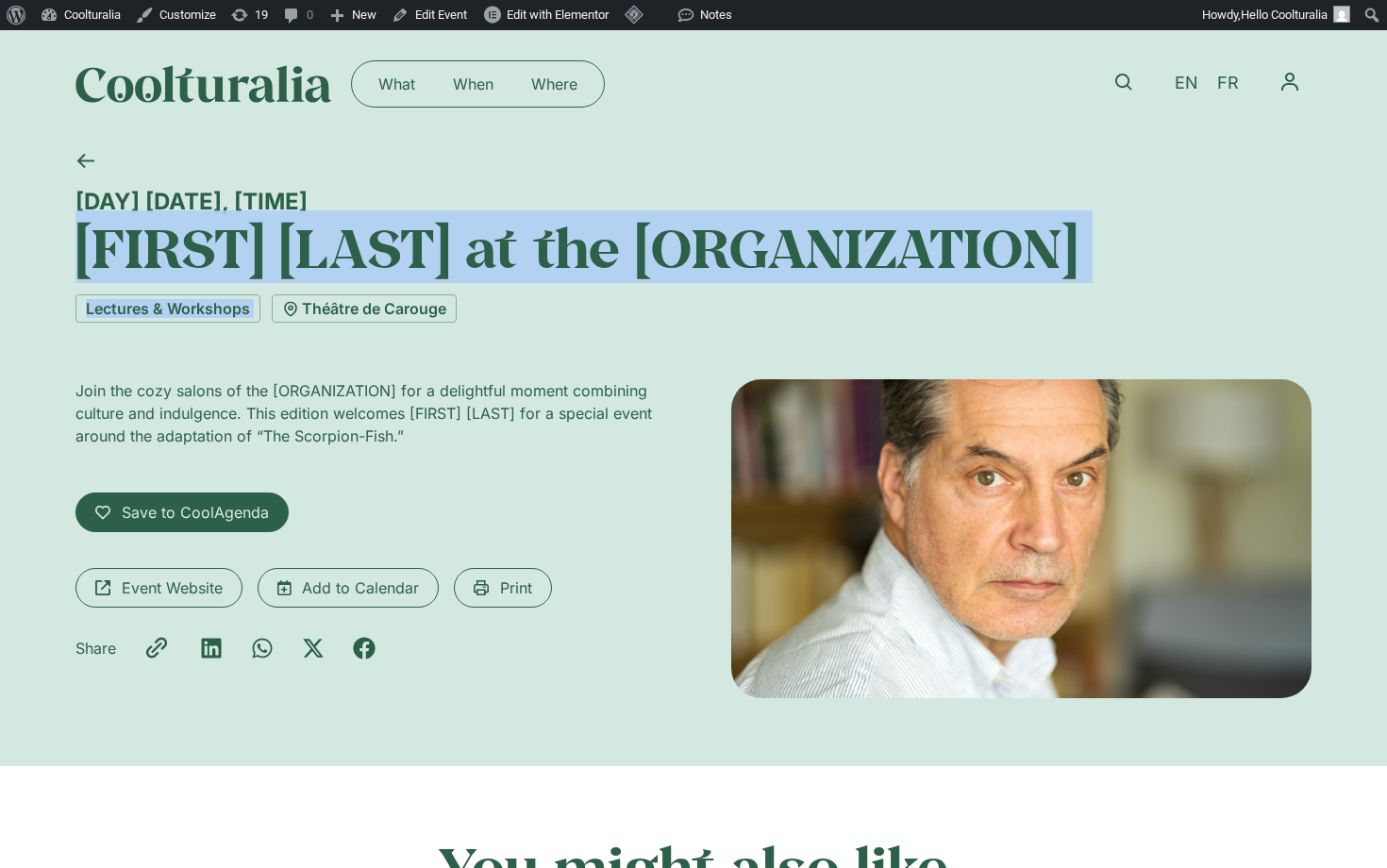 drag, startPoint x: 78, startPoint y: 235, endPoint x: 1137, endPoint y: 288, distance: 1060.3254 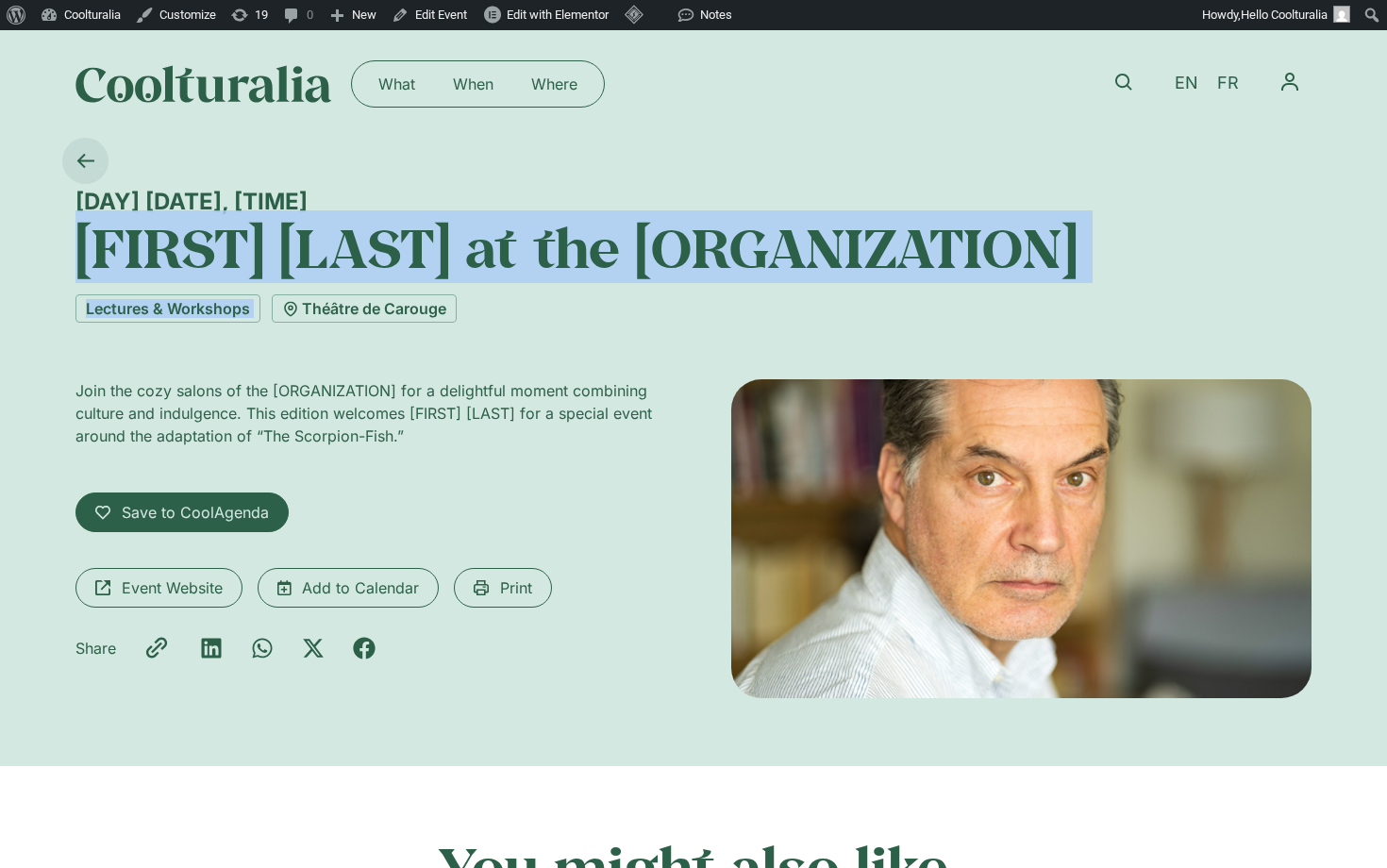 click at bounding box center (86, 160) 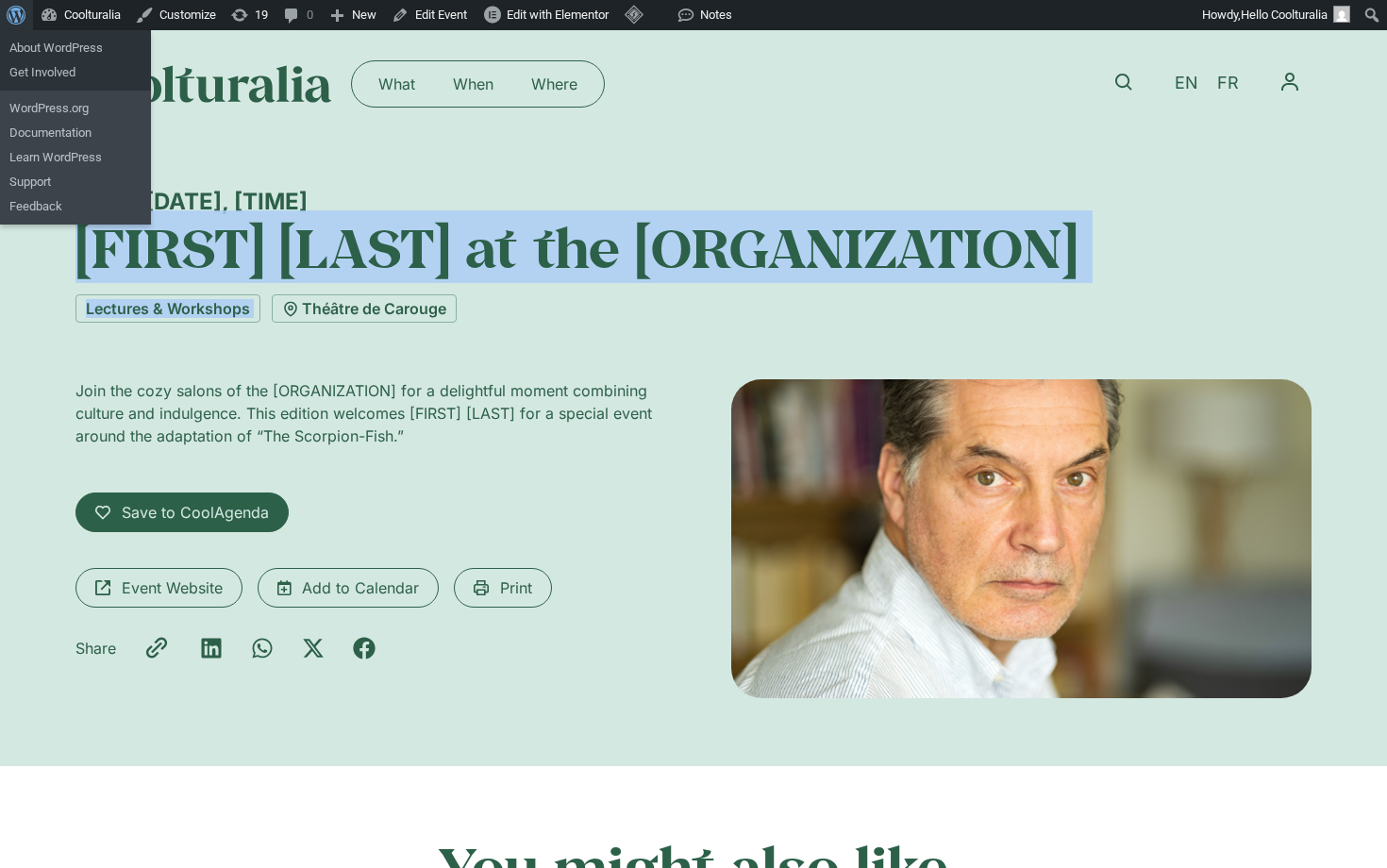 click at bounding box center [13, 13] 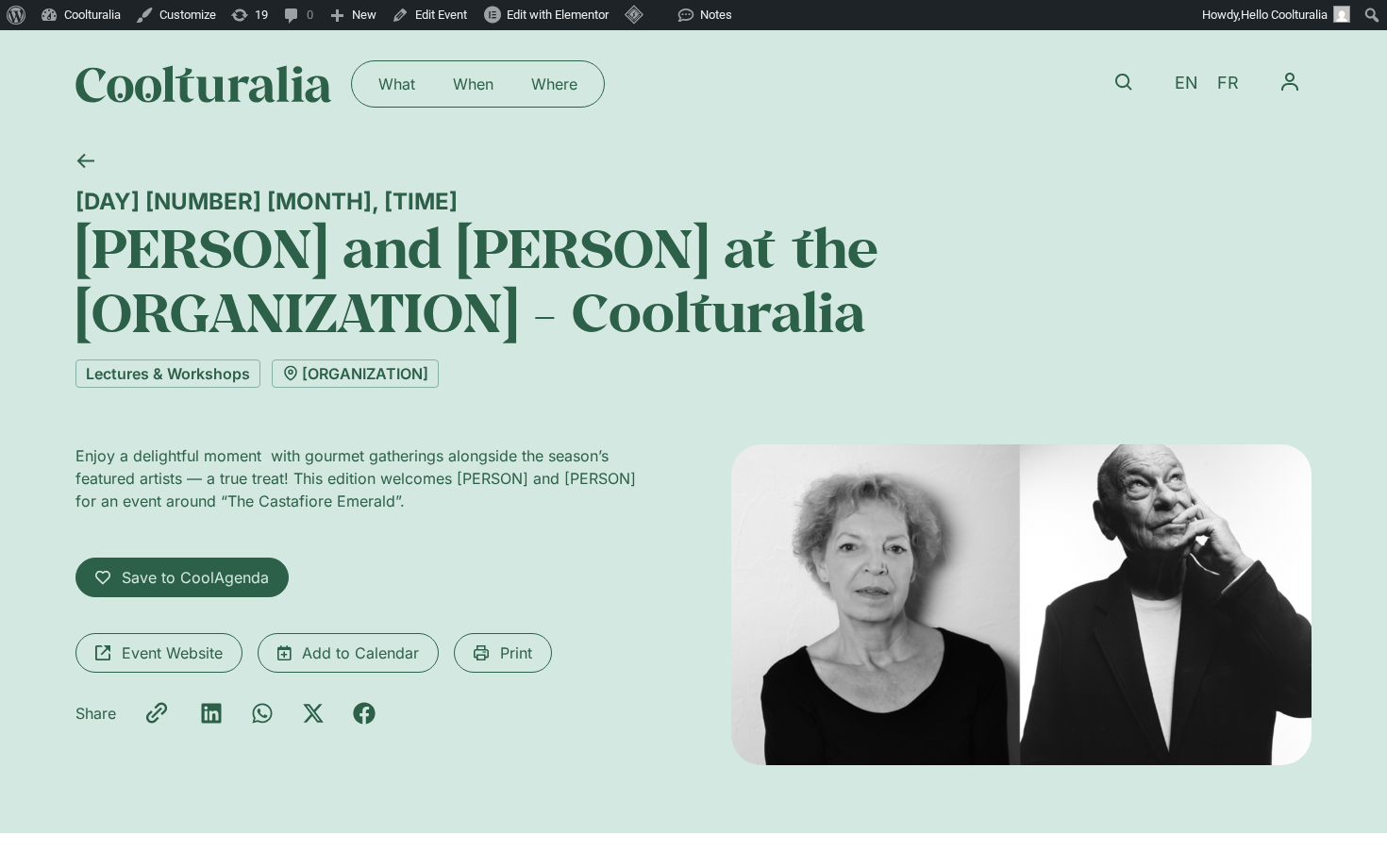 scroll, scrollTop: 0, scrollLeft: 0, axis: both 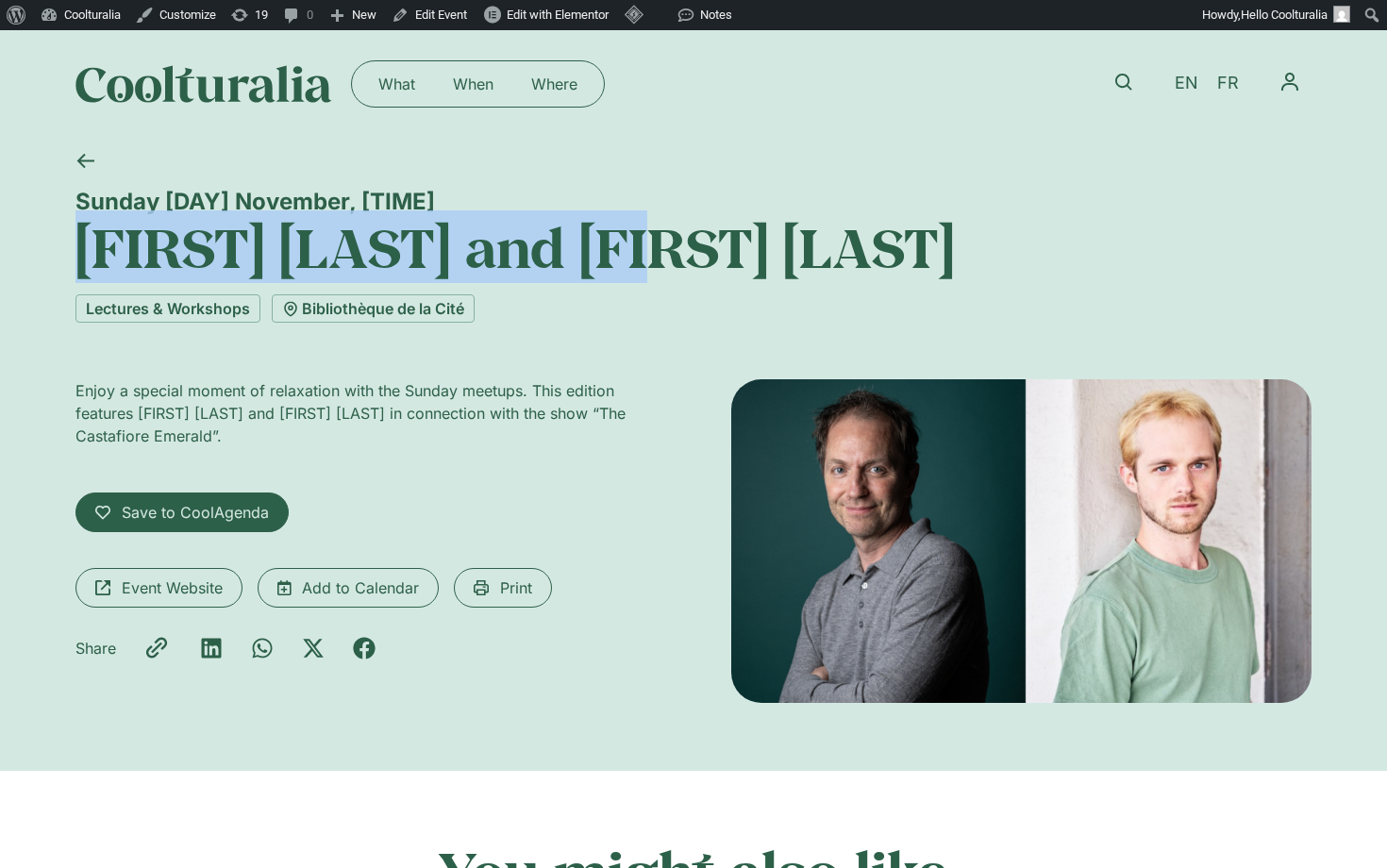 drag, startPoint x: 88, startPoint y: 231, endPoint x: 719, endPoint y: 213, distance: 631.2567 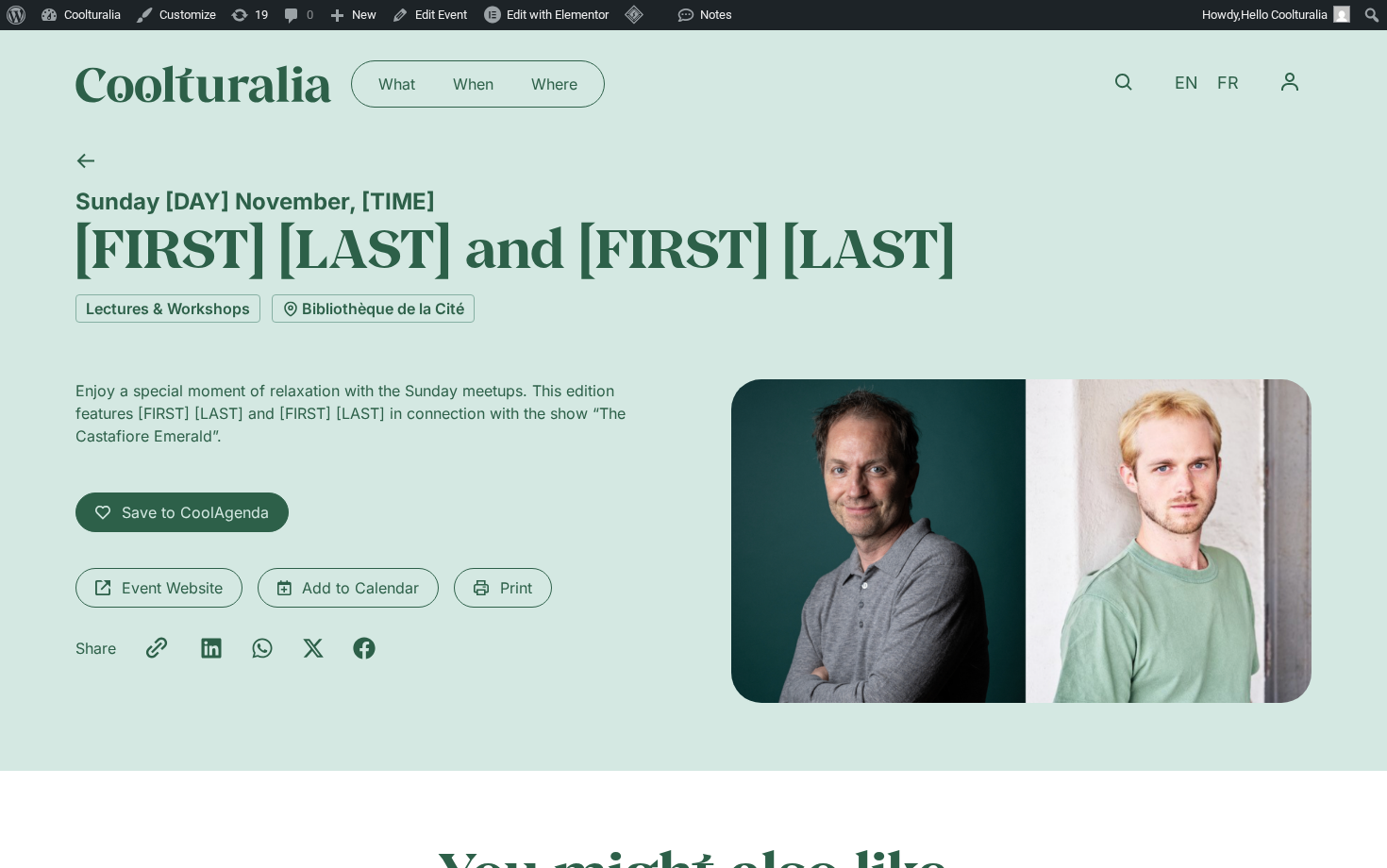 click on "[PERSON] and [PERSON]" at bounding box center (694, 247) 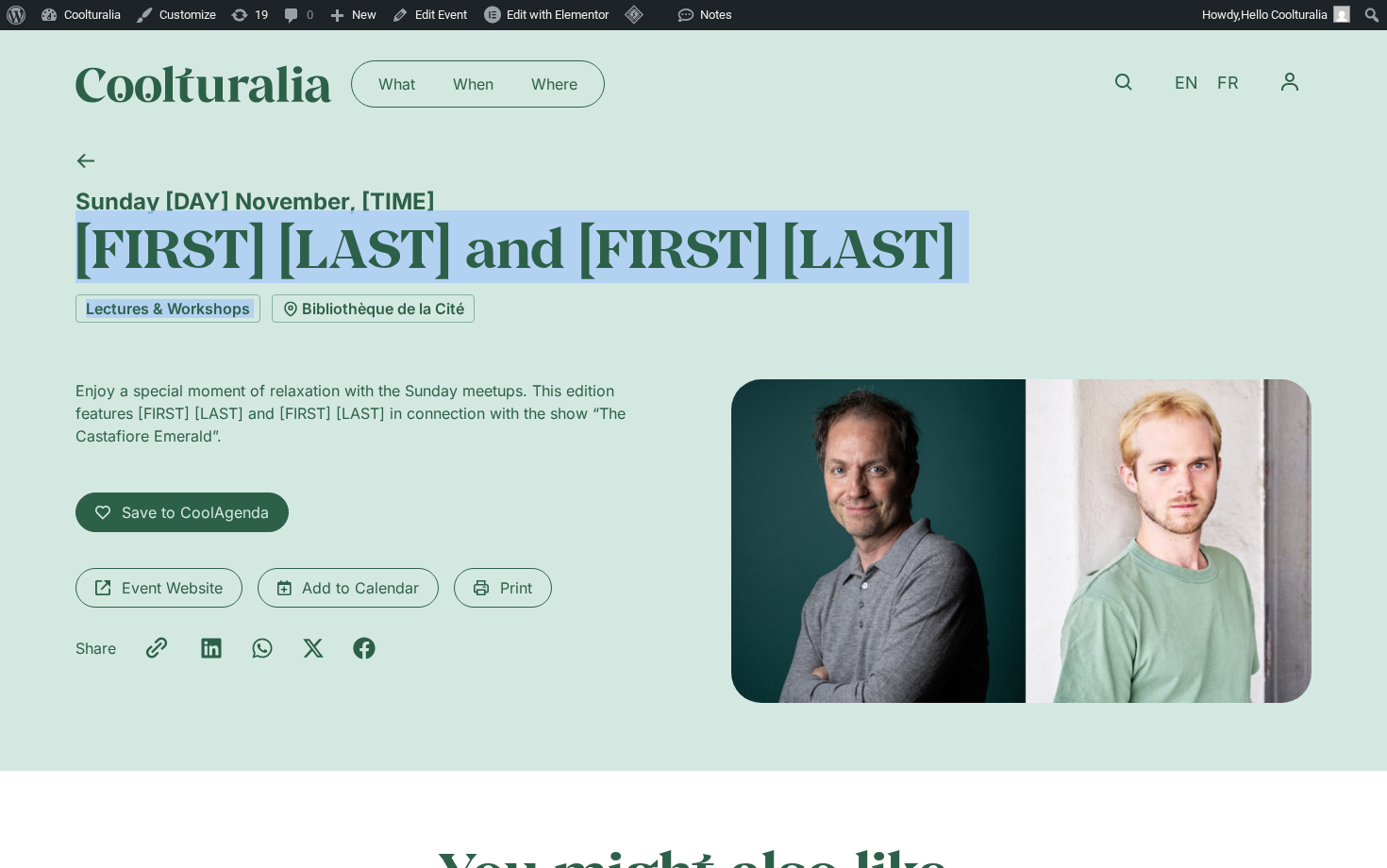 drag, startPoint x: 85, startPoint y: 247, endPoint x: 1100, endPoint y: 304, distance: 1016.5992 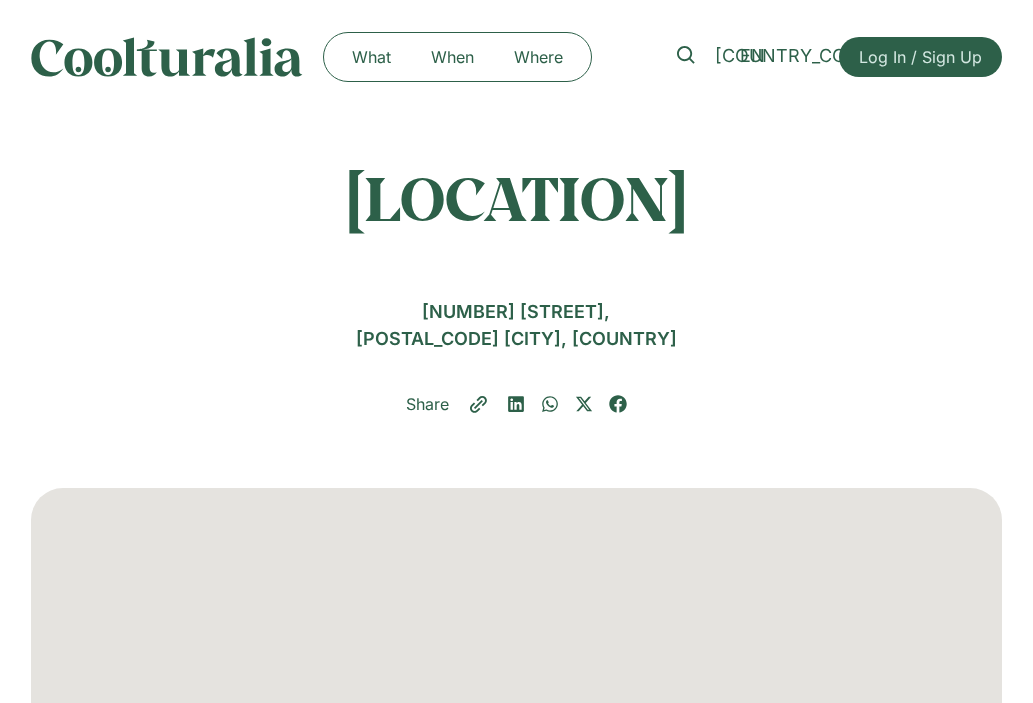 scroll, scrollTop: 0, scrollLeft: 0, axis: both 